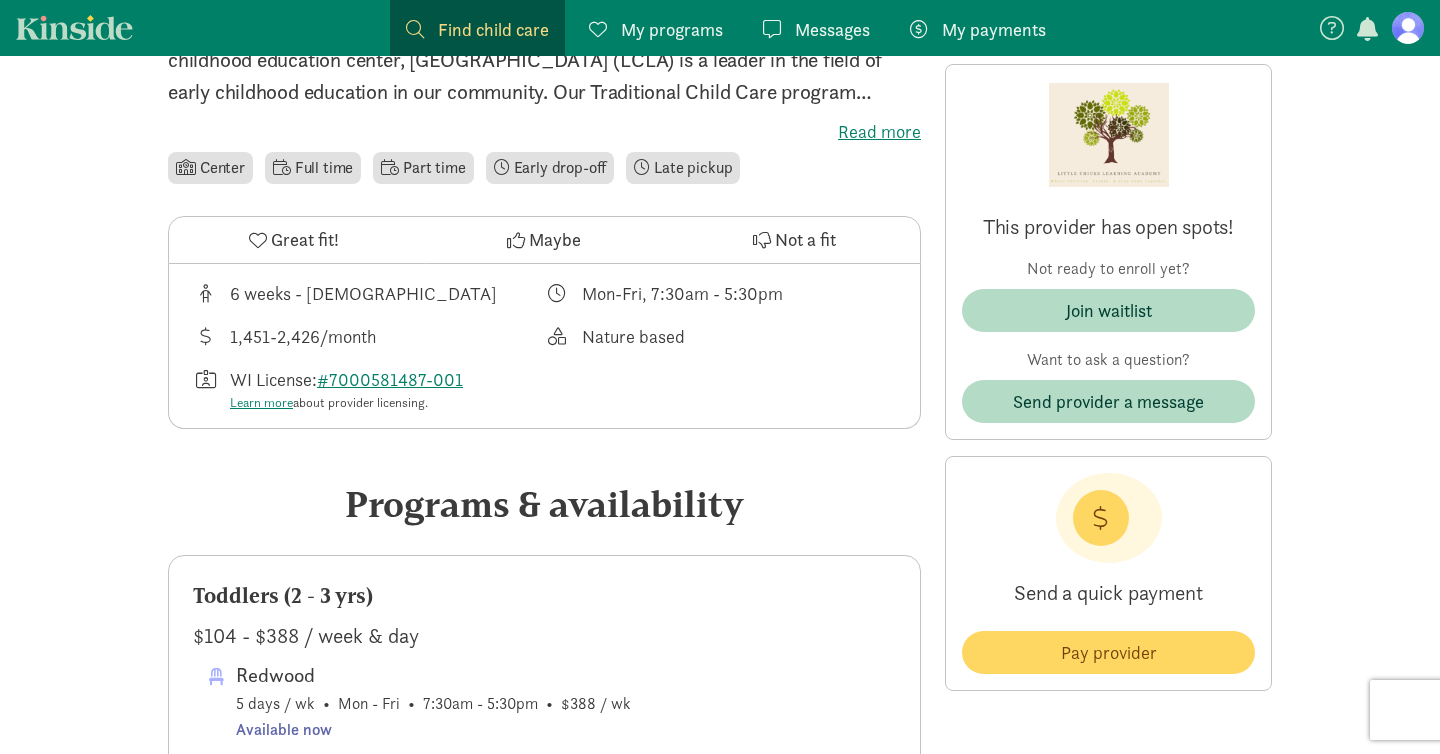 scroll, scrollTop: 476, scrollLeft: 0, axis: vertical 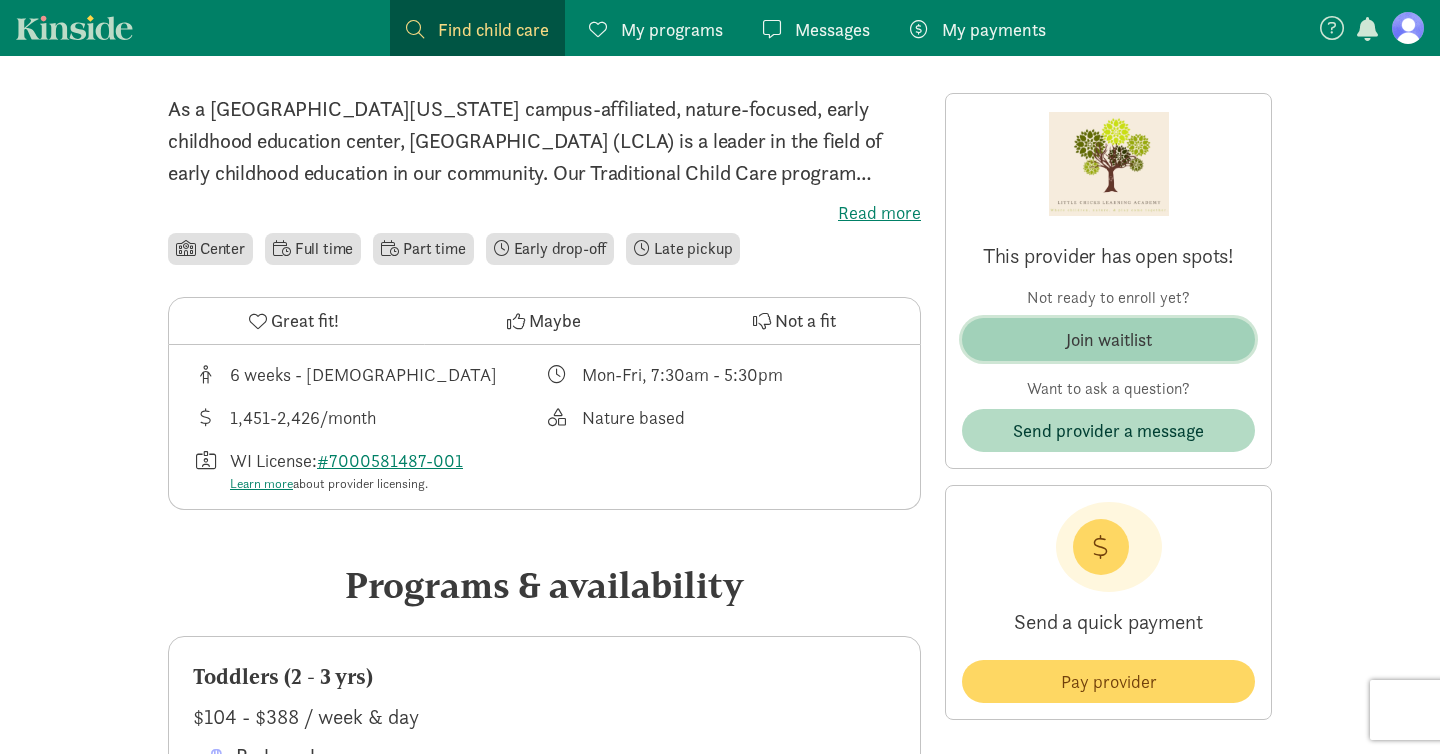 click on "Join waitlist" 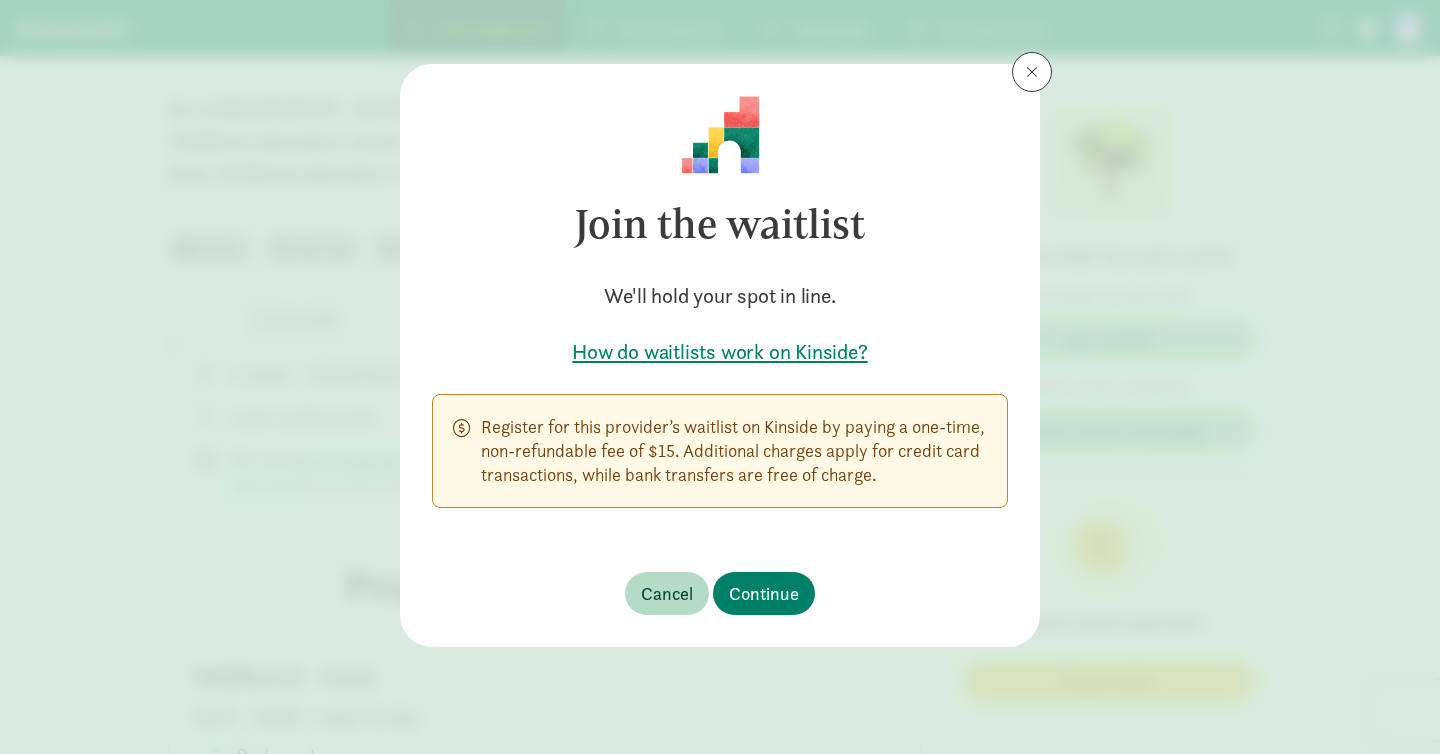 click on "How do waitlists work on Kinside?" at bounding box center [720, 352] 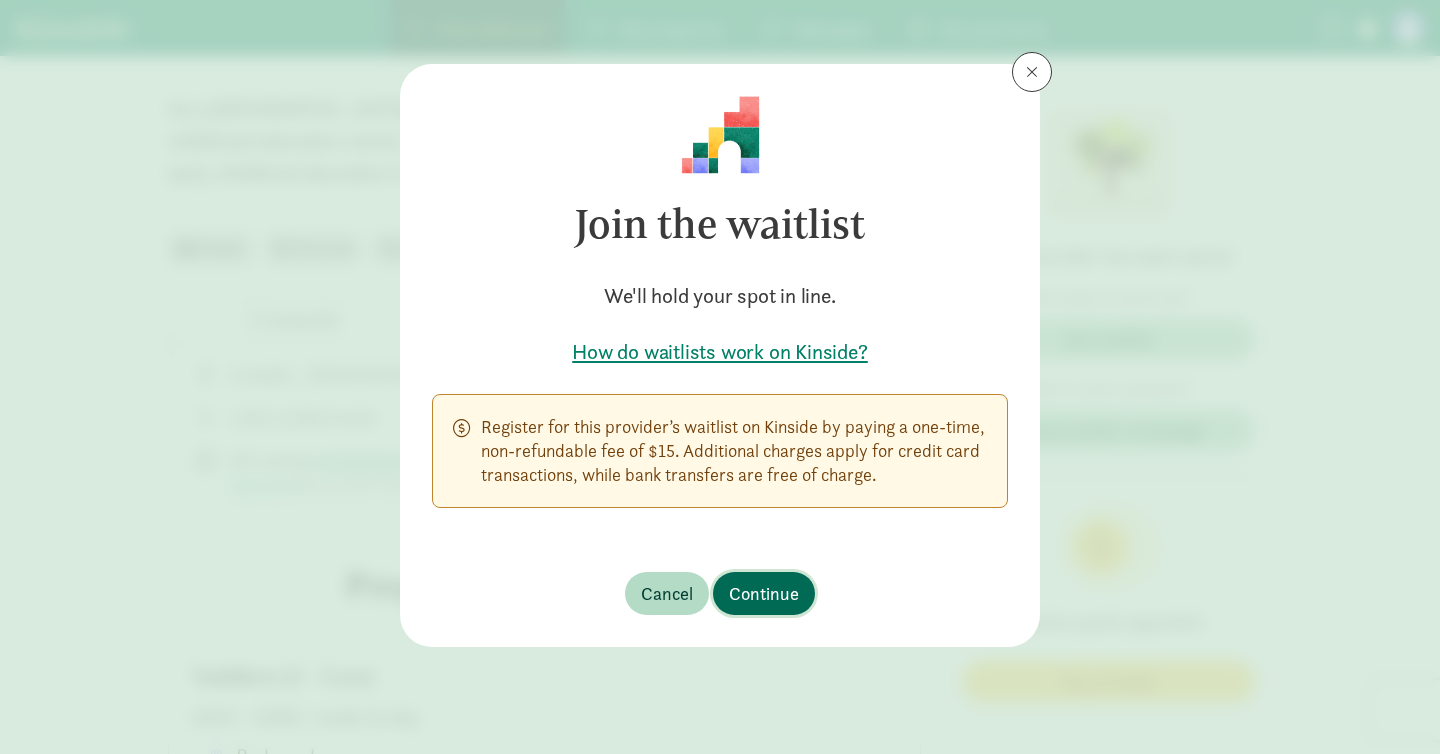 click on "Continue" at bounding box center (764, 593) 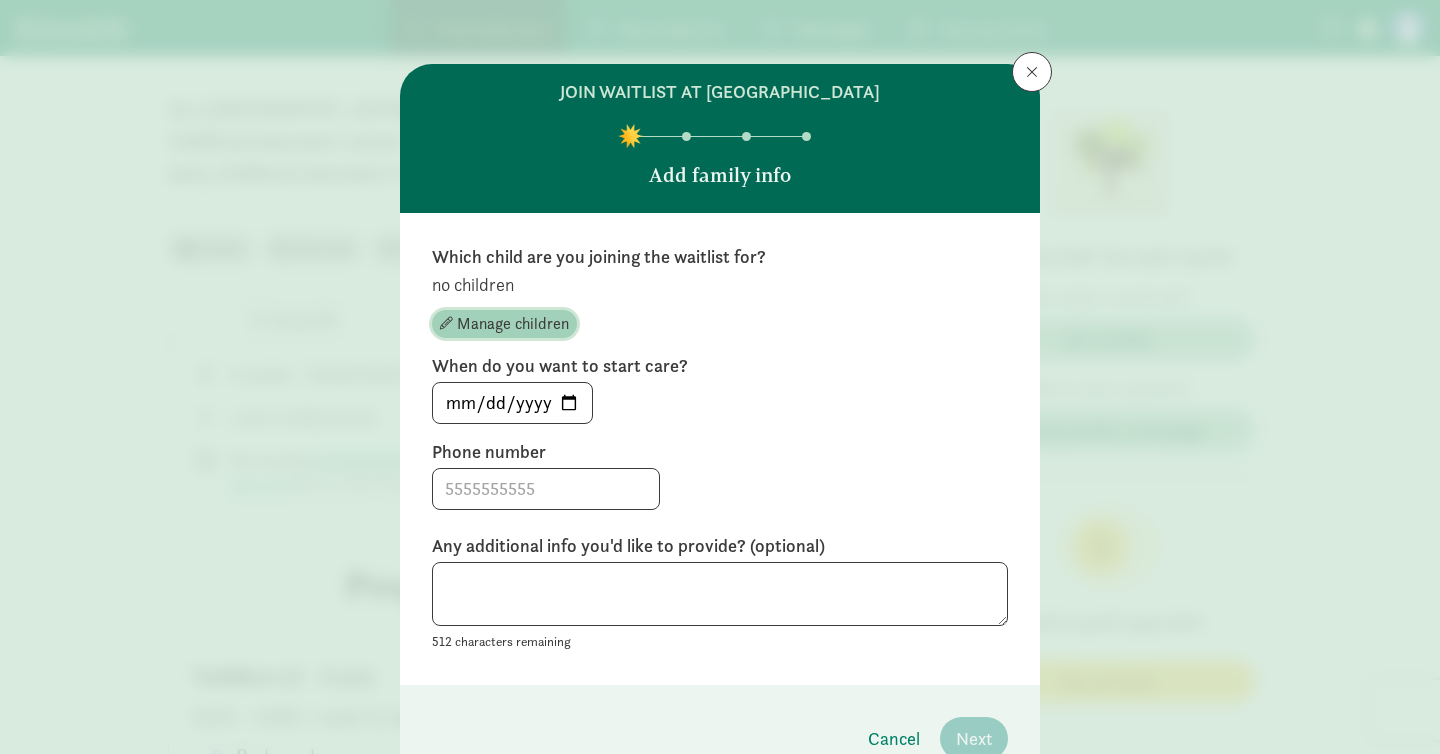 click on "Manage children" at bounding box center [513, 324] 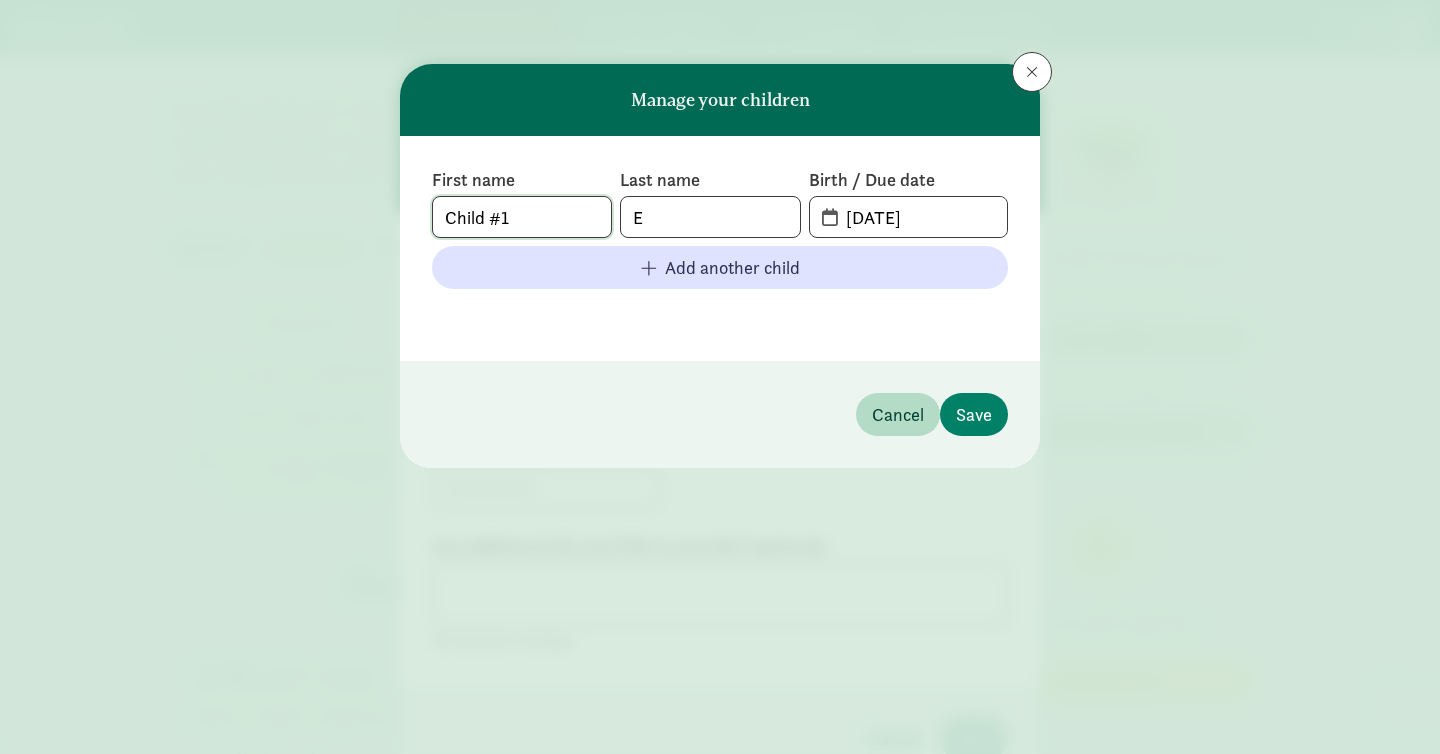click on "Child #1" 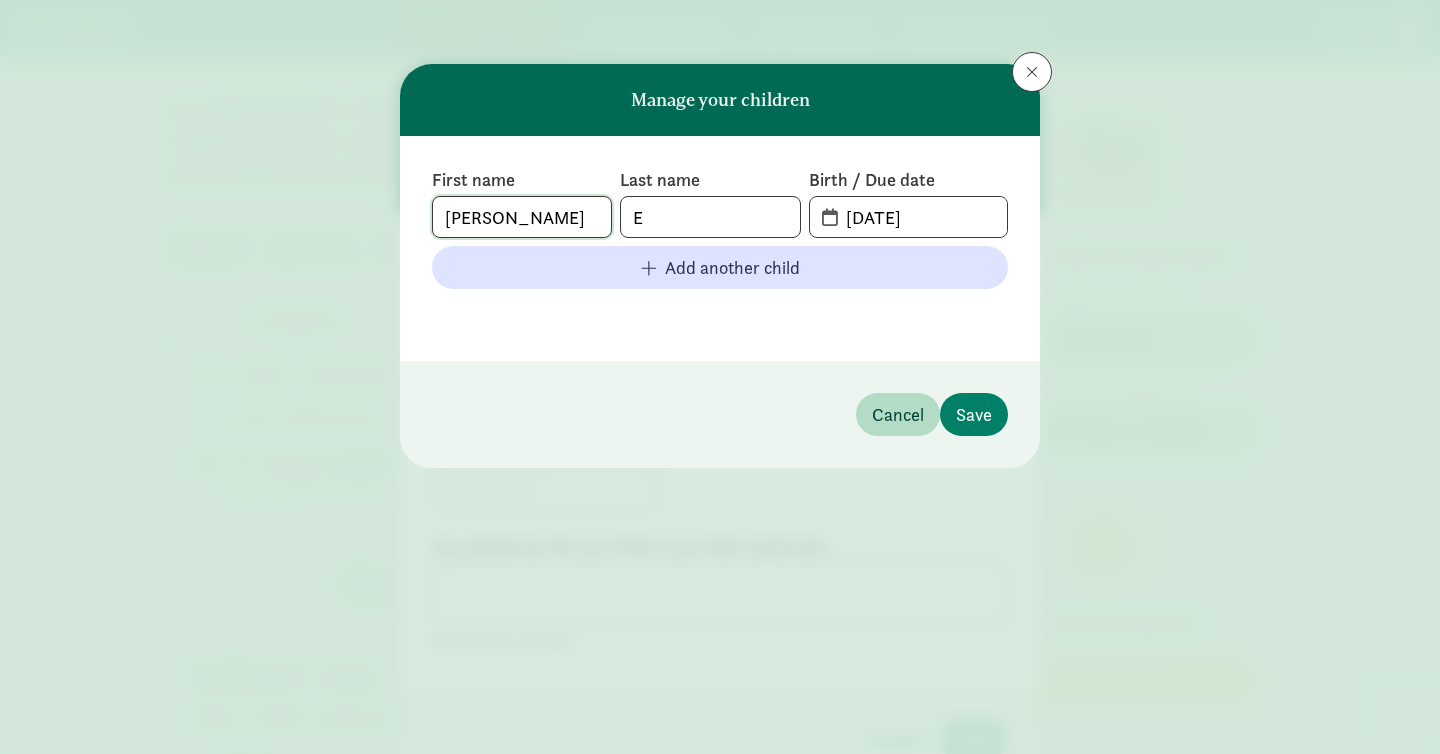 type on "[PERSON_NAME]" 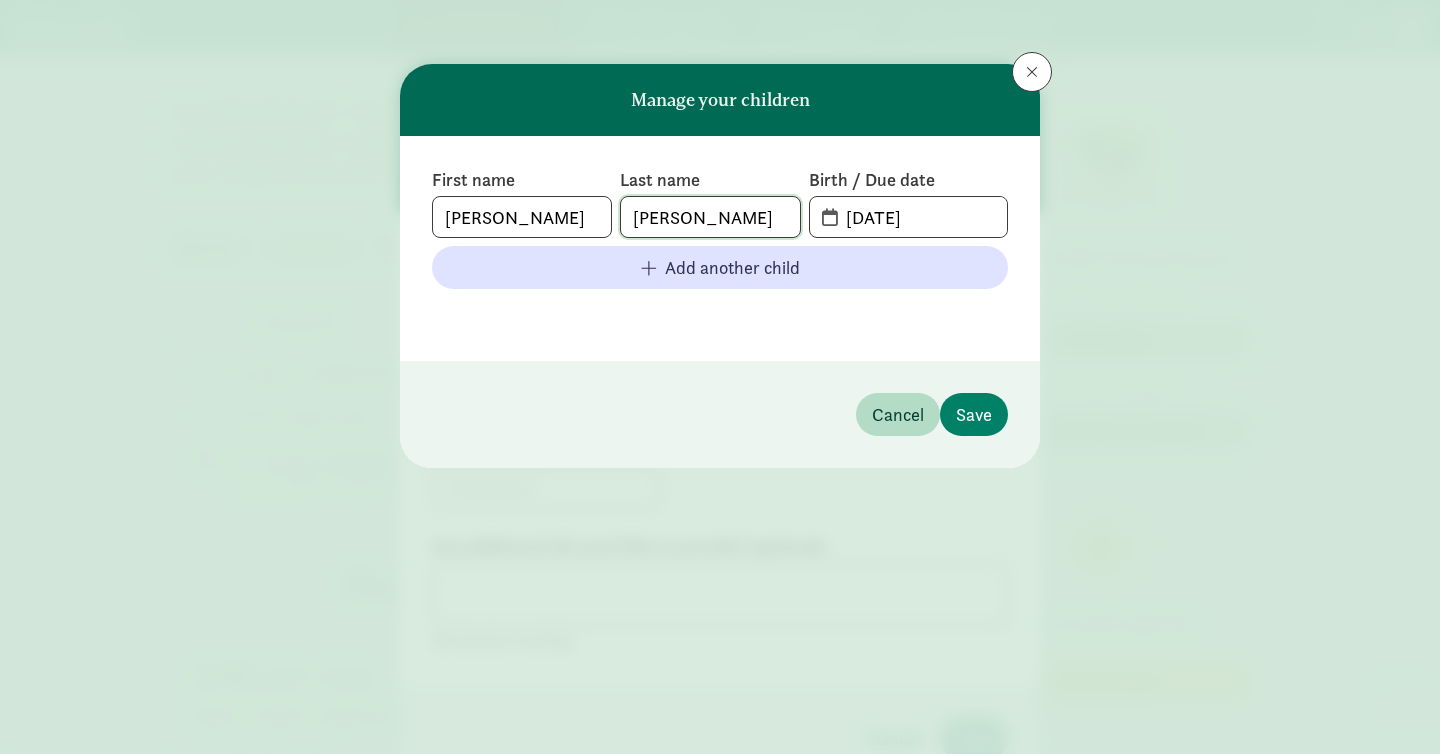 type on "[PERSON_NAME]" 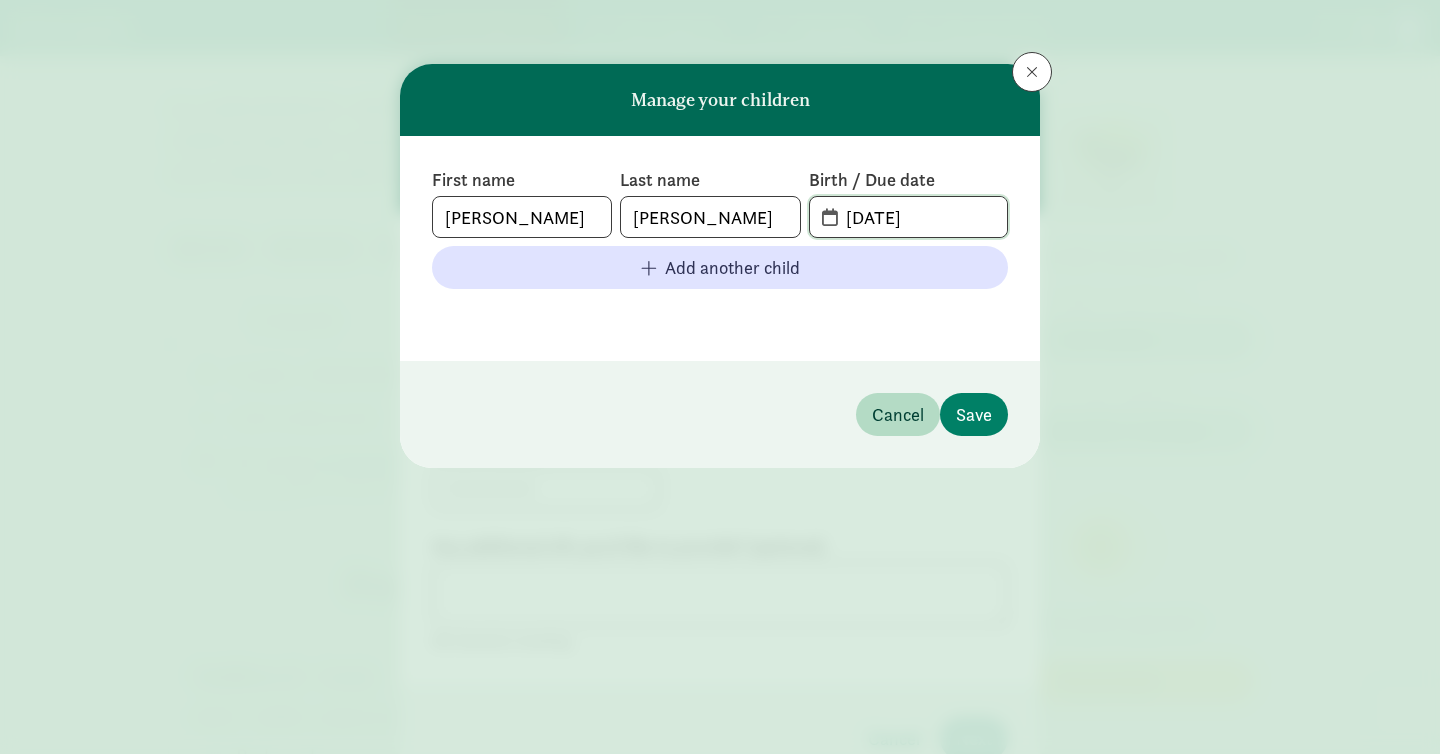 type on "7" 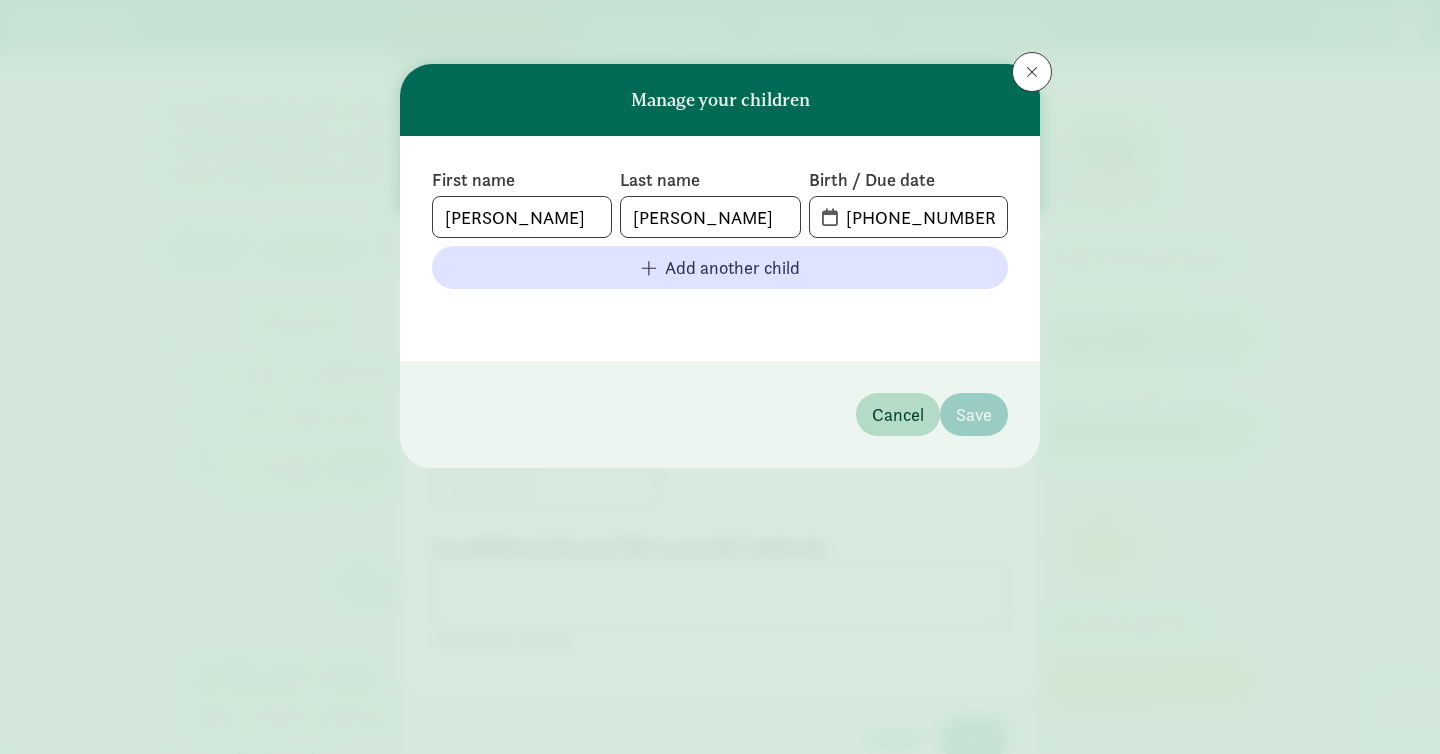 click on "First name        [PERSON_NAME]       Last name        [PERSON_NAME]       Birth / Due date          [PHONE_NUMBER]
Add another child" at bounding box center [720, 248] 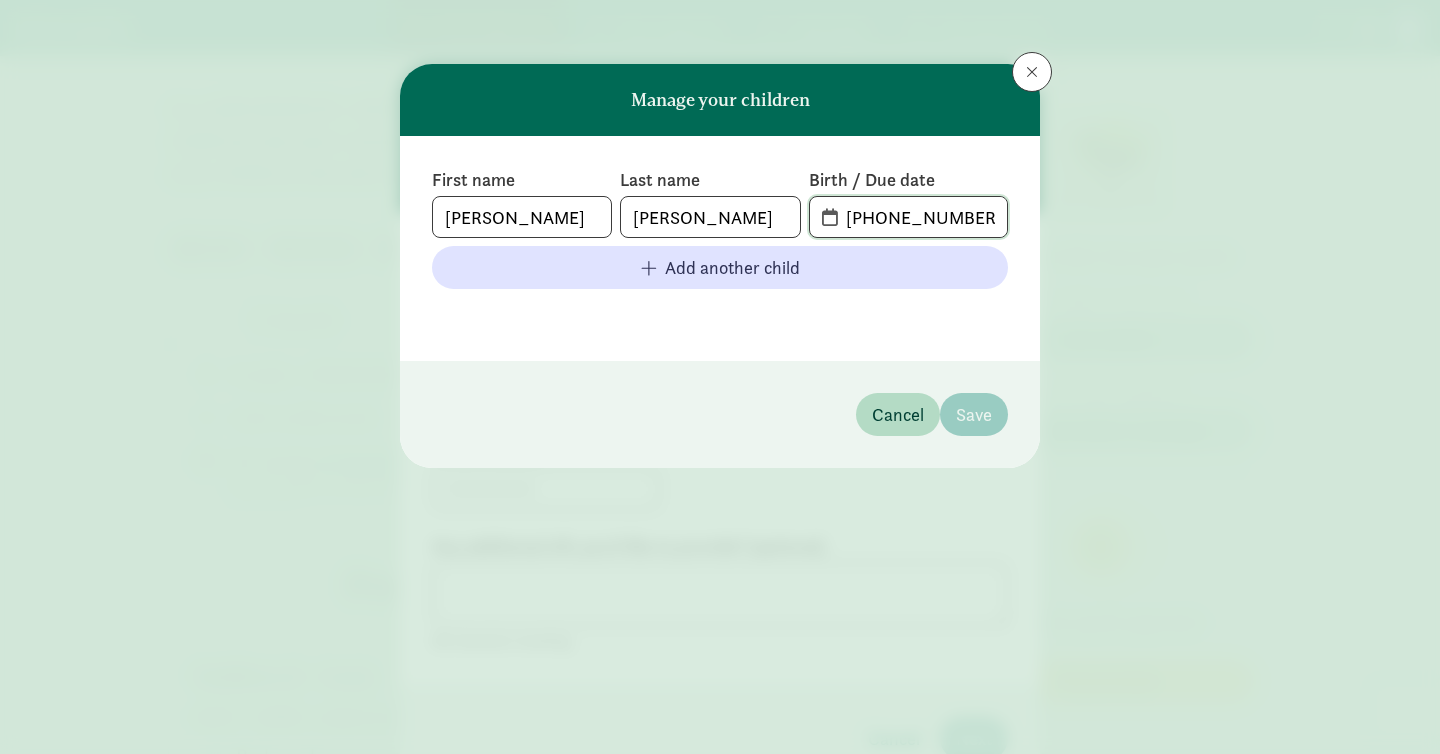 click on "[PHONE_NUMBER]" 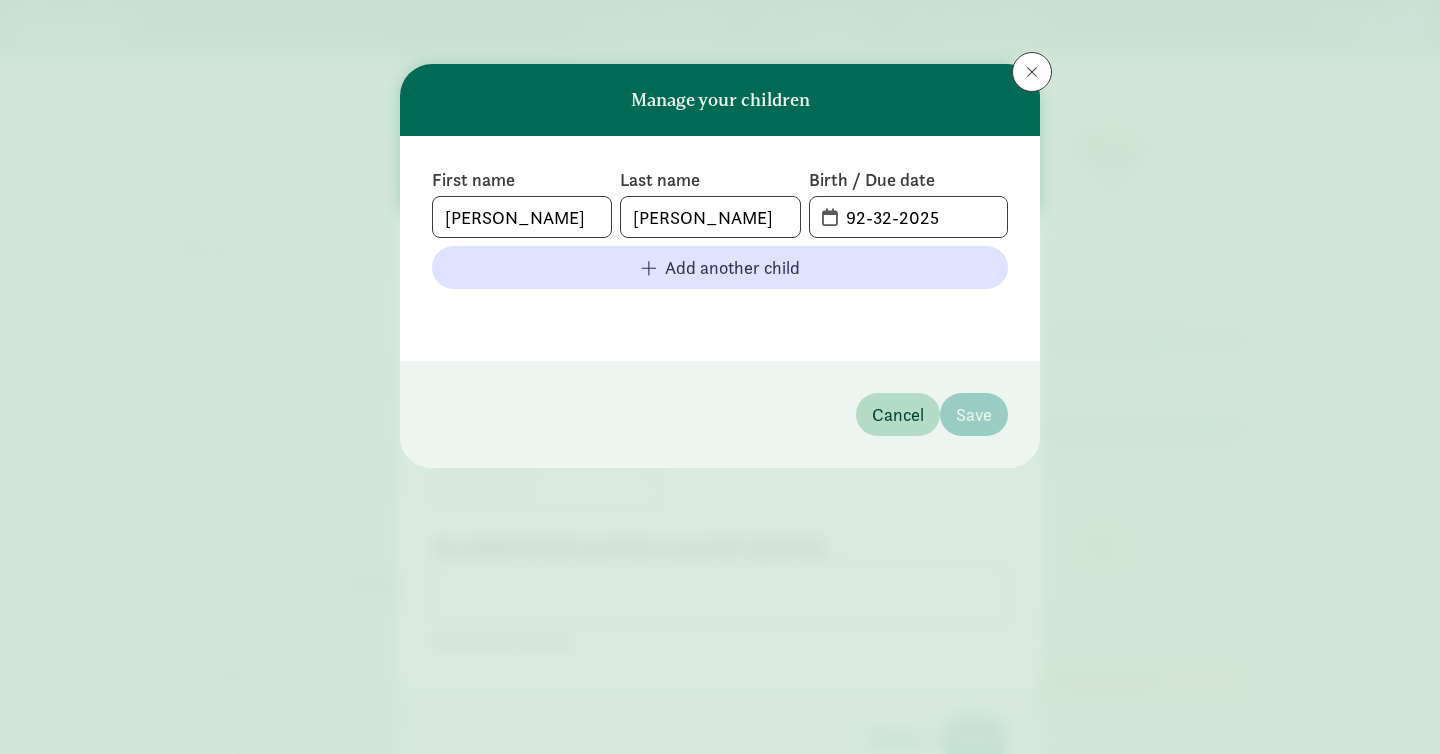click on "First name        [PERSON_NAME]       Last name        [PERSON_NAME]       Birth / Due date          92-32-2025
Add another child" at bounding box center (720, 248) 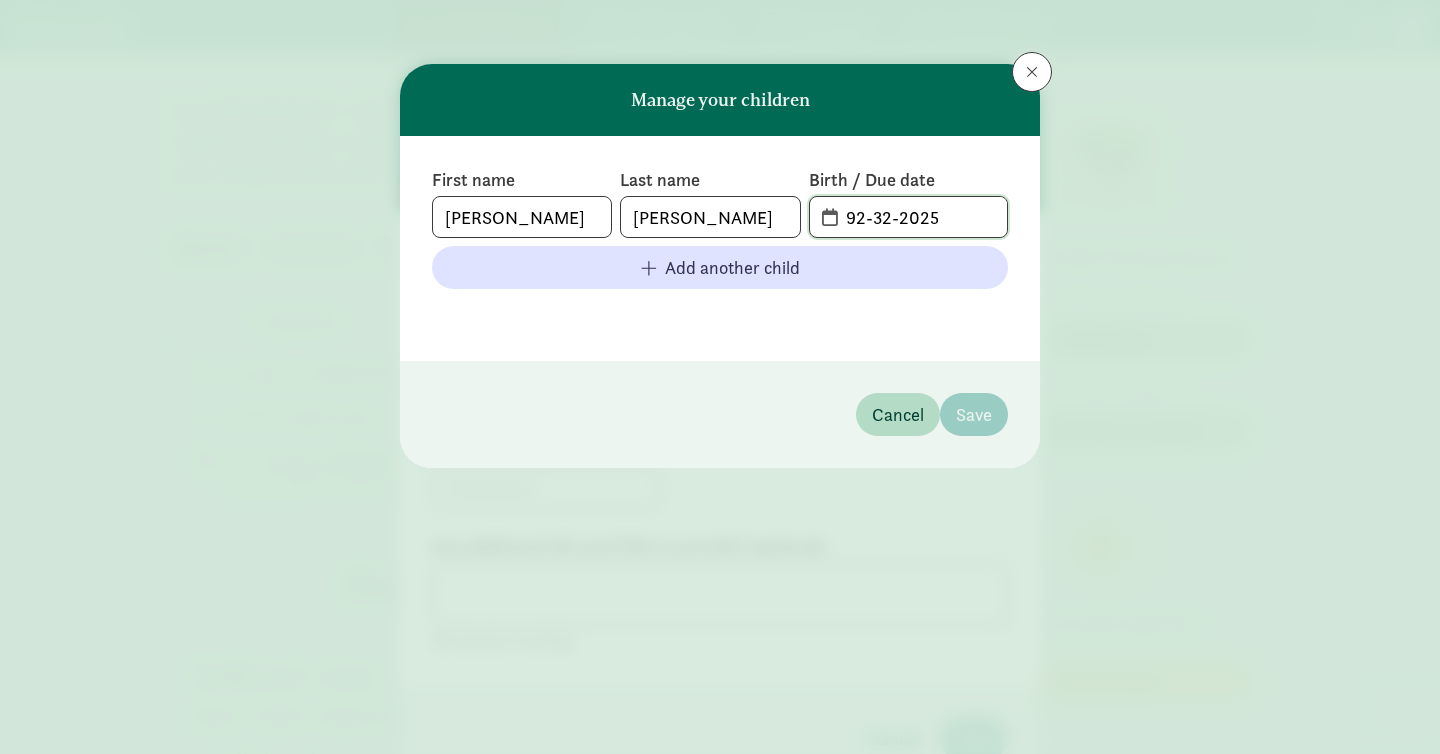 click on "92-32-2025" 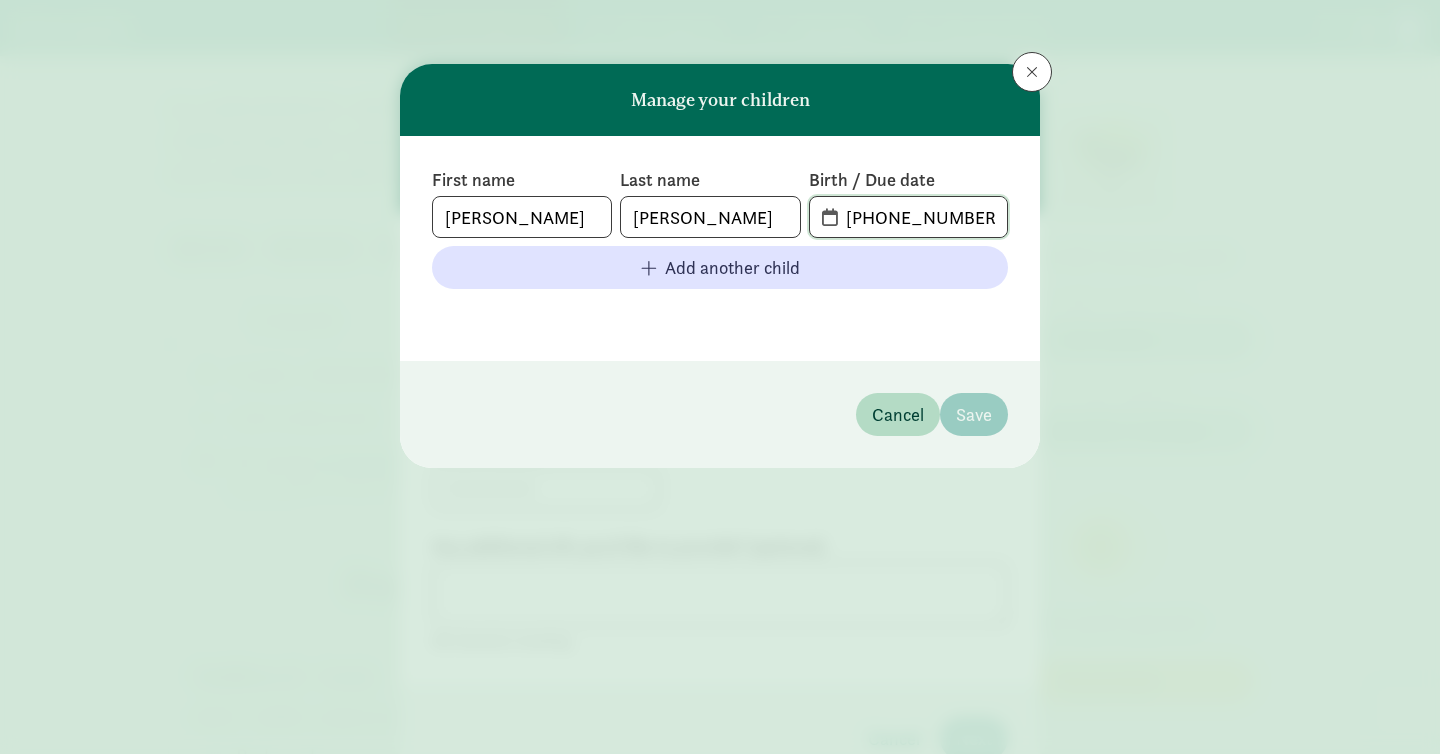 click on "[PHONE_NUMBER]" 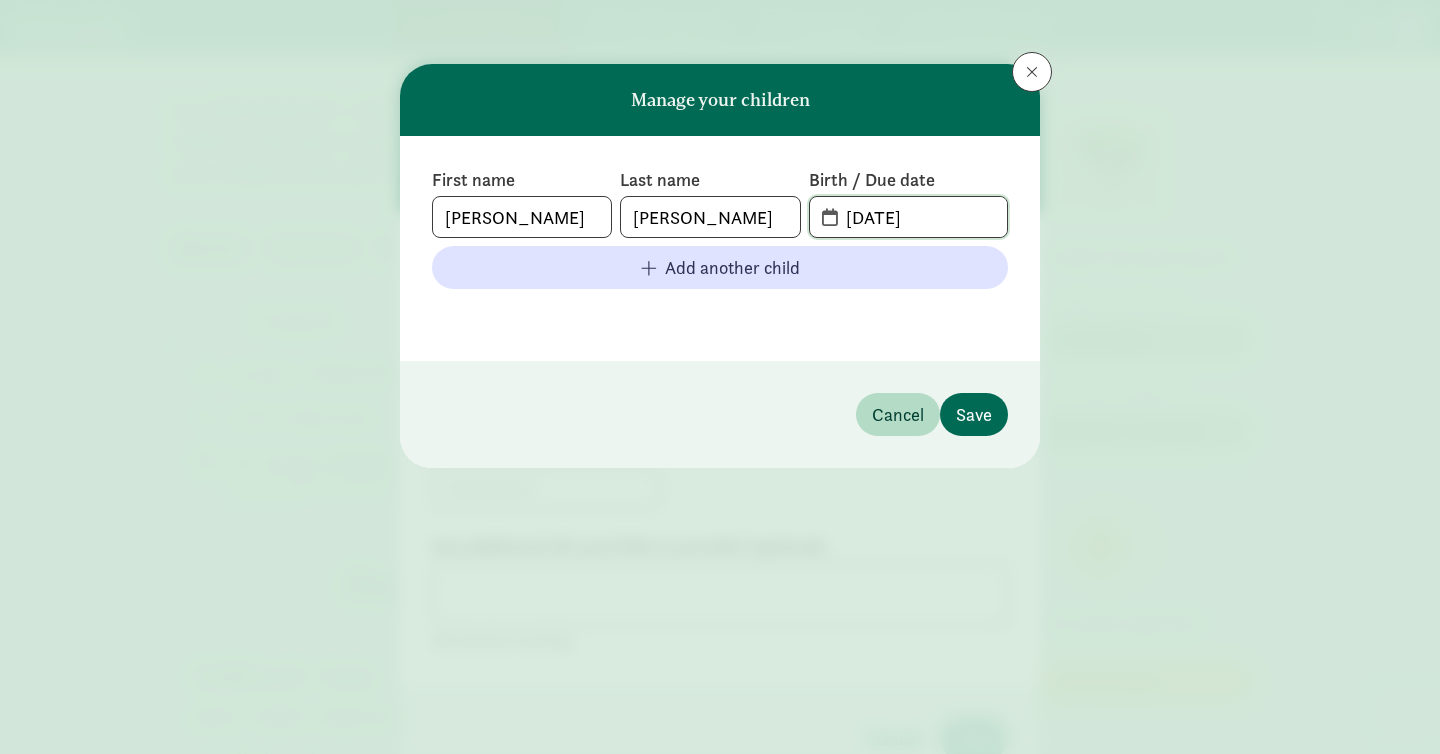 type on "[DATE]" 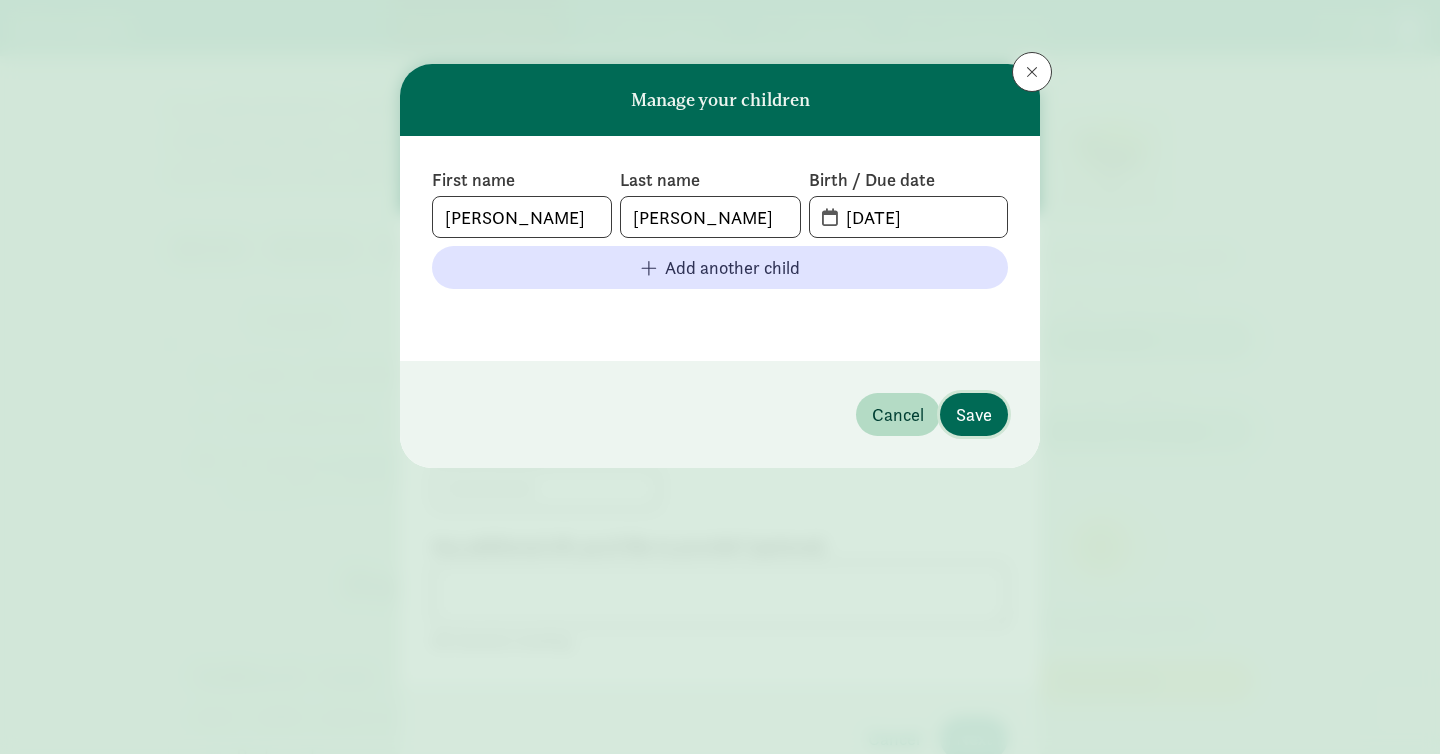 click on "Save" at bounding box center [974, 414] 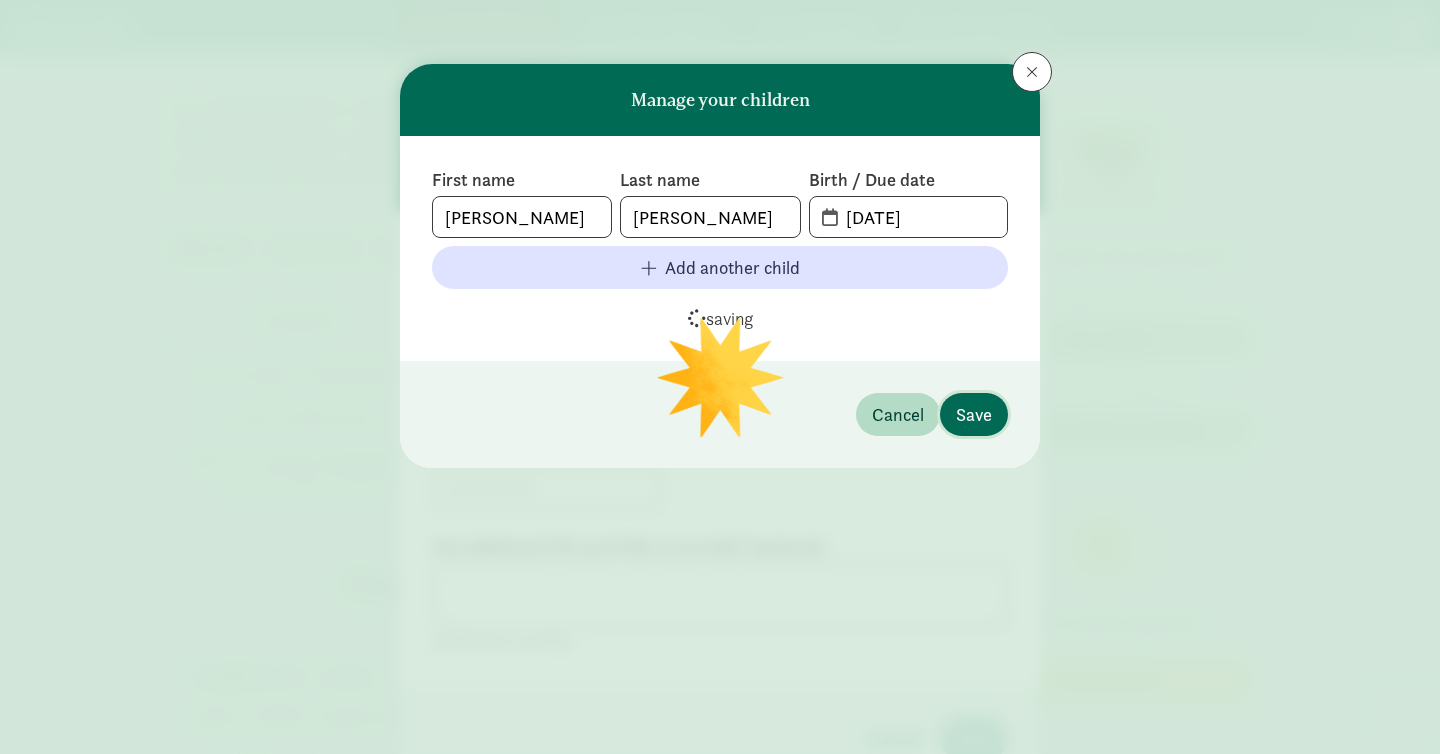 type 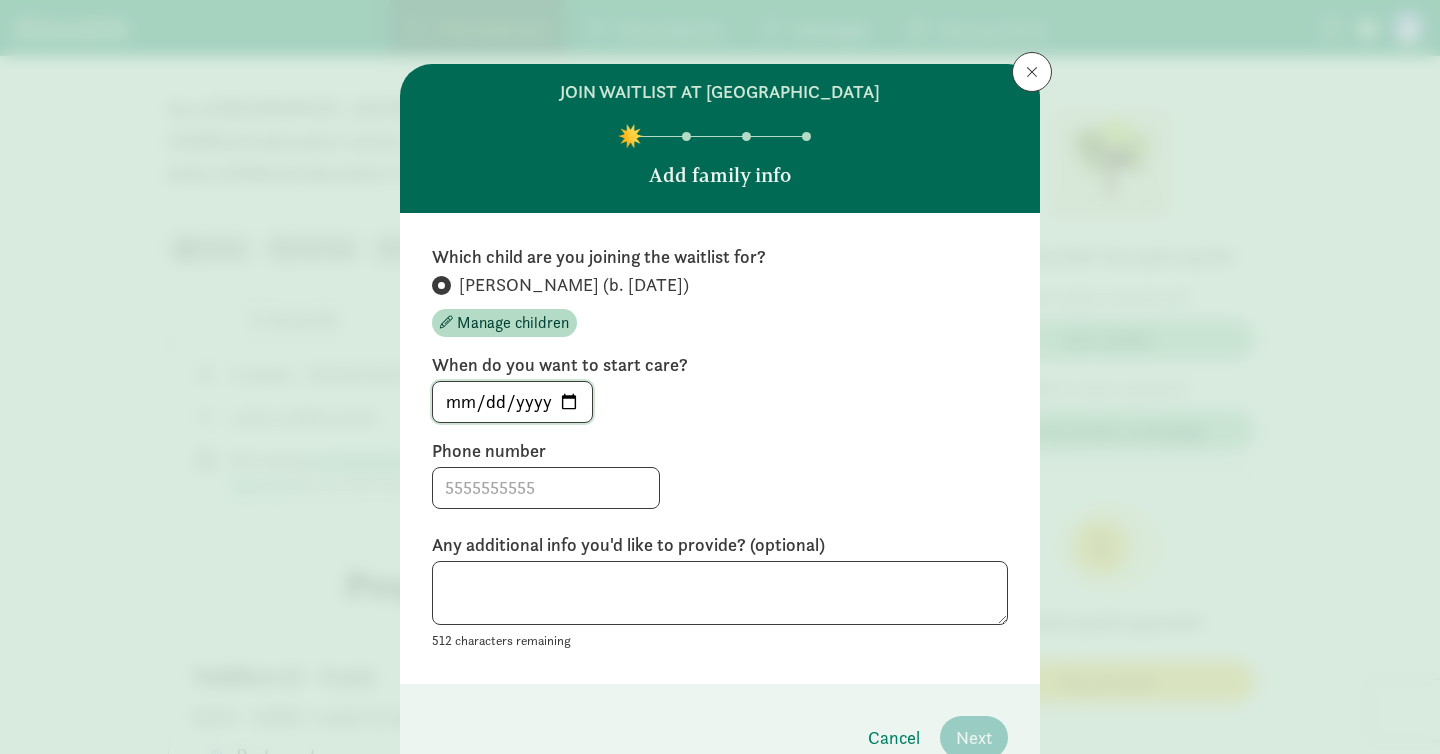click on "[DATE]" 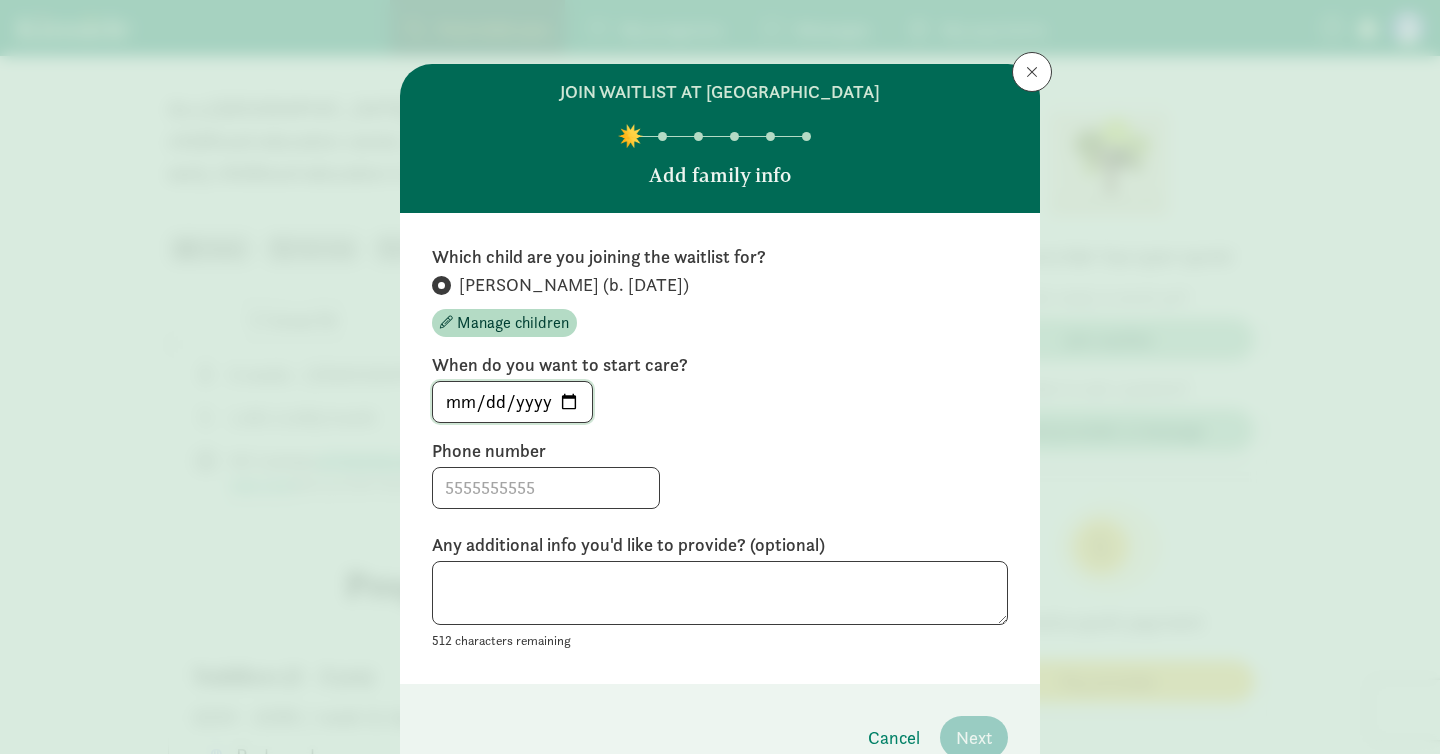 type on "[DATE]" 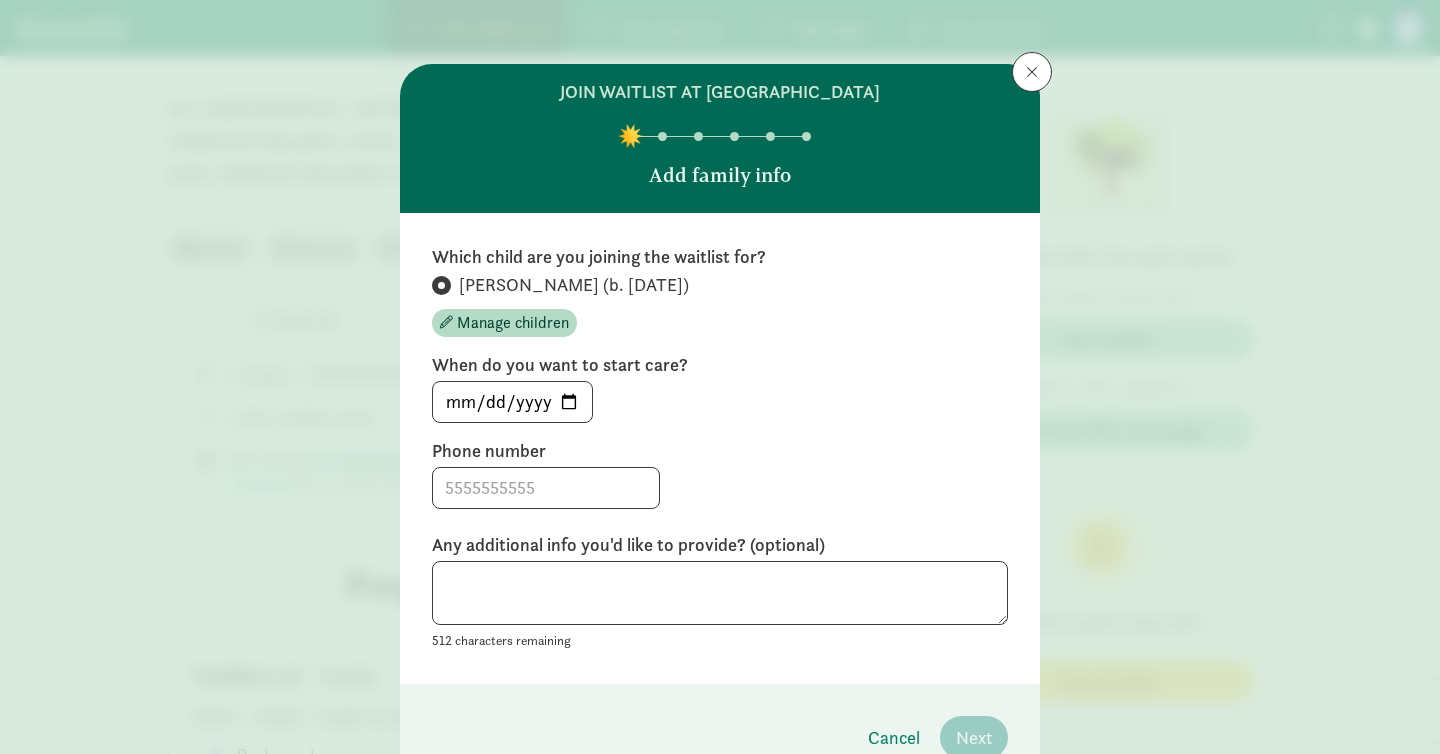 click on "Which child are you joining the waitlist for?        [PERSON_NAME] (b. [DATE])
Manage children
When do you want to start care?        [DATE]       Phone number              Any additional info you'd like to provide? (optional)        512 characters remaining" 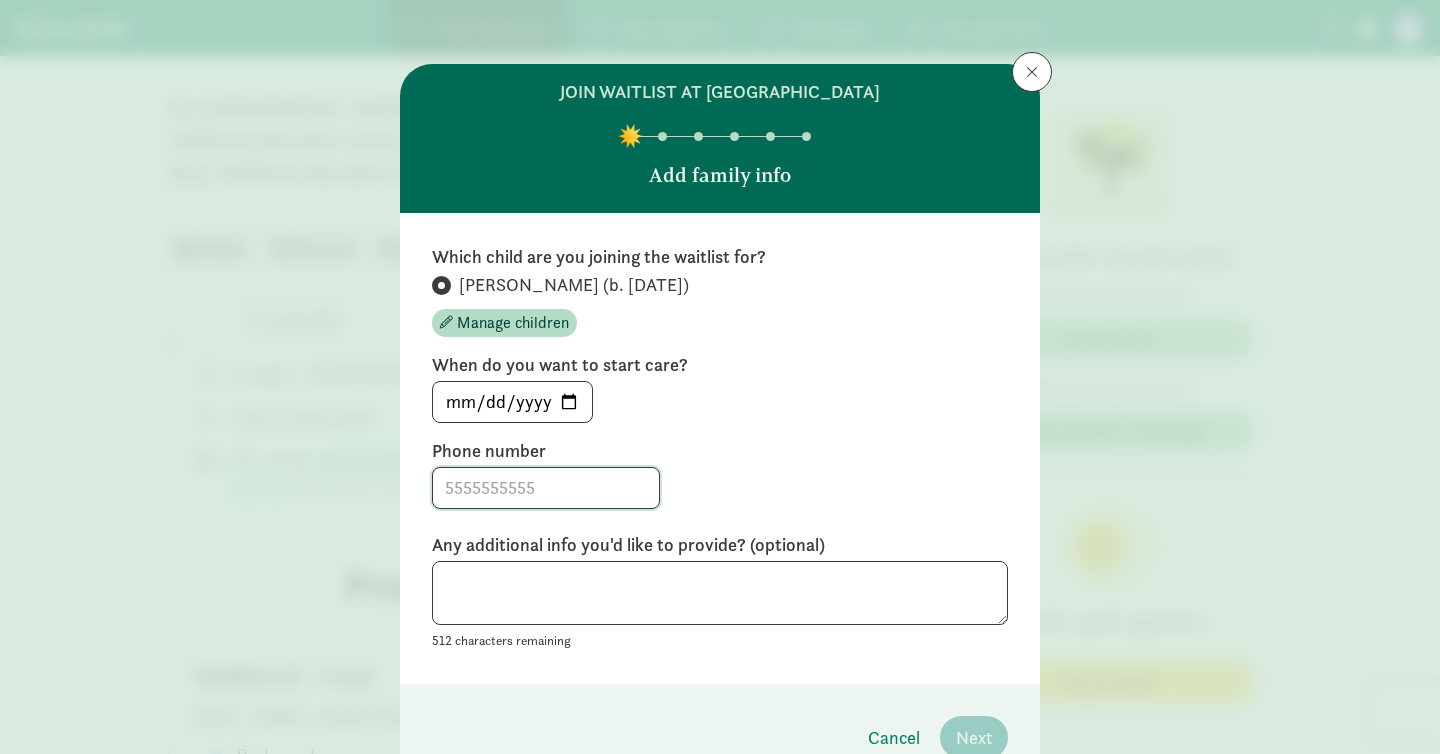 click 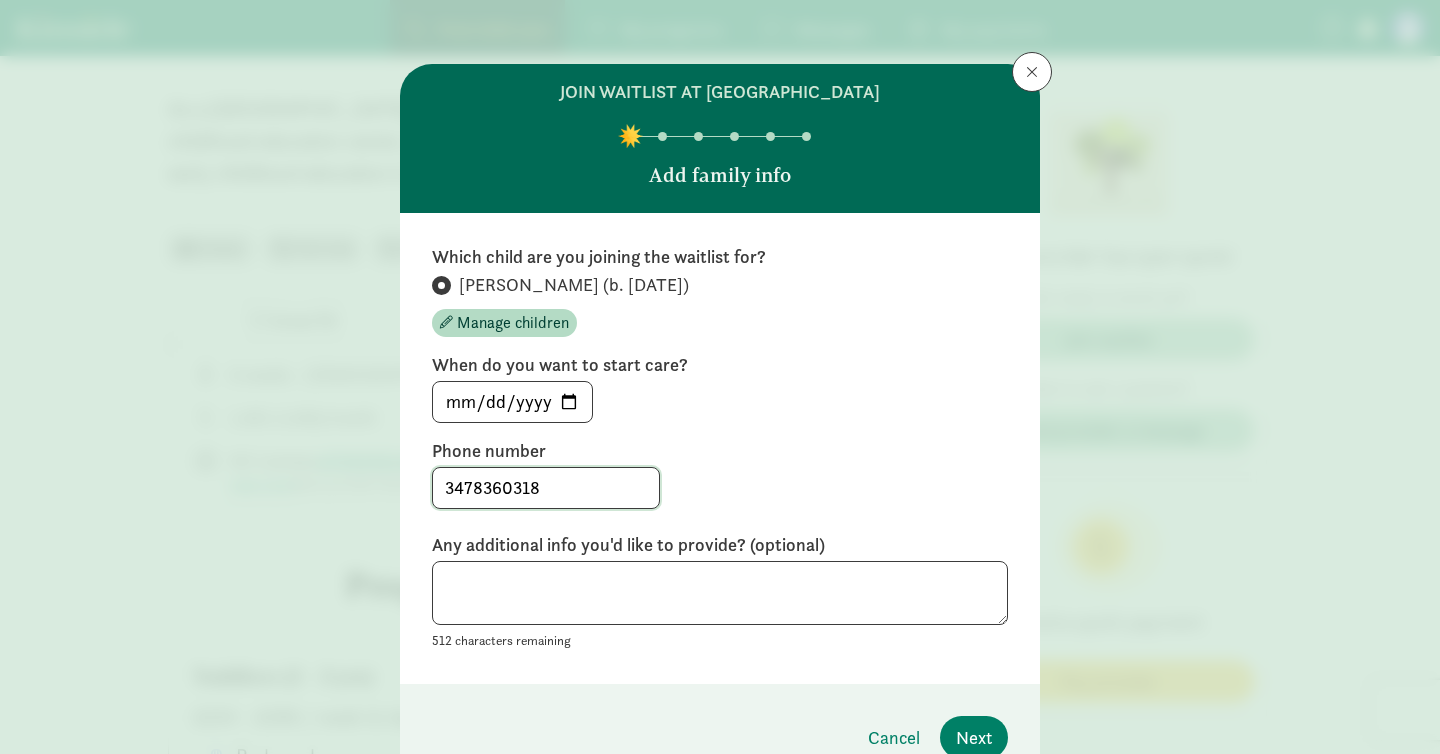 type on "3478360318" 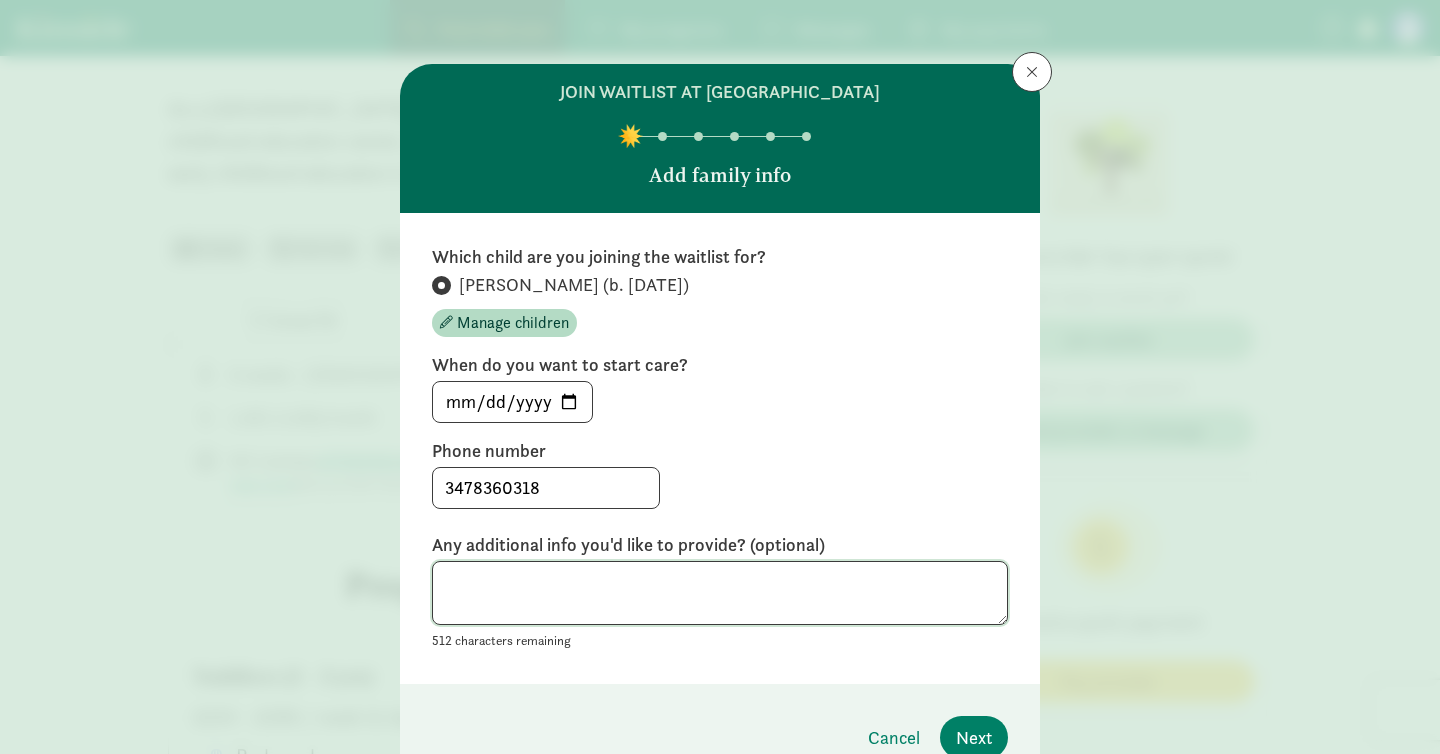 click at bounding box center (720, 593) 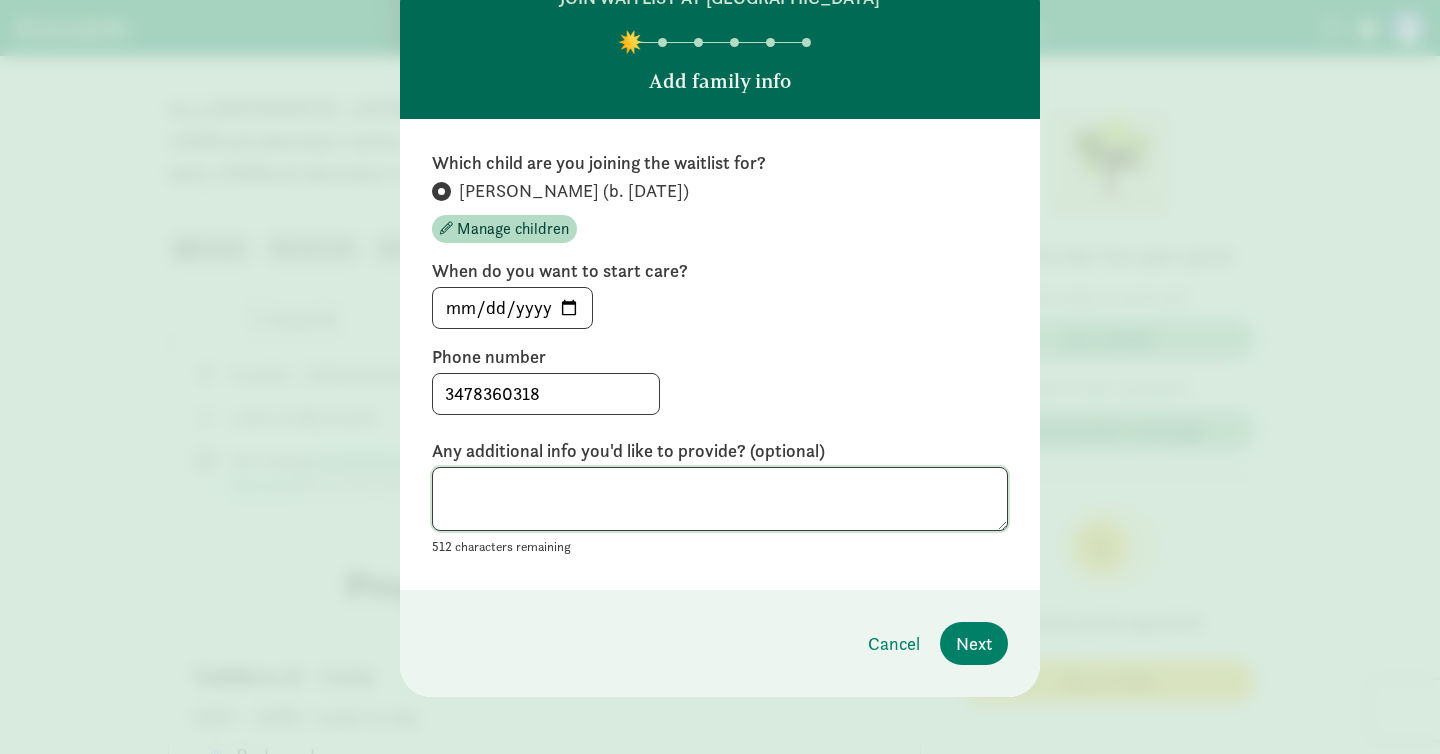 scroll, scrollTop: 101, scrollLeft: 0, axis: vertical 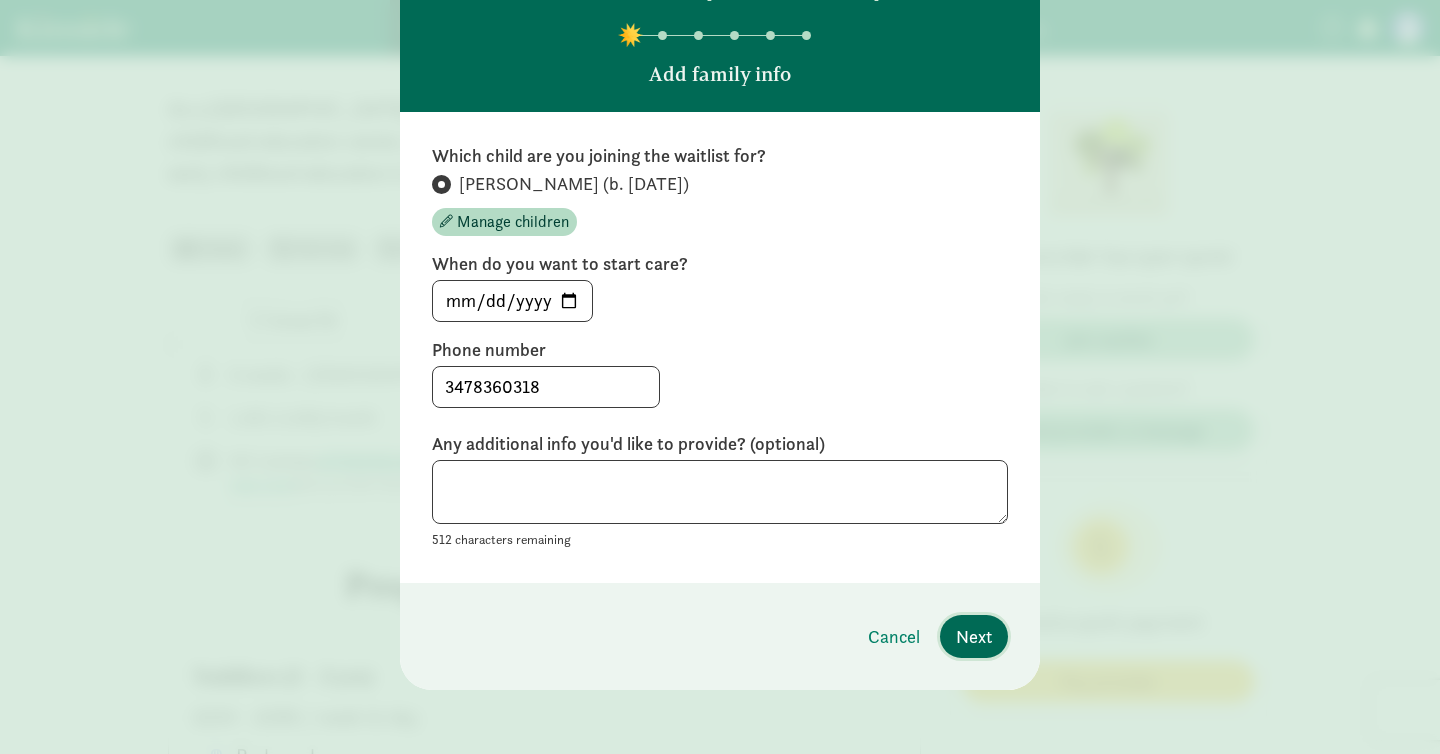 click on "Next" at bounding box center [974, 636] 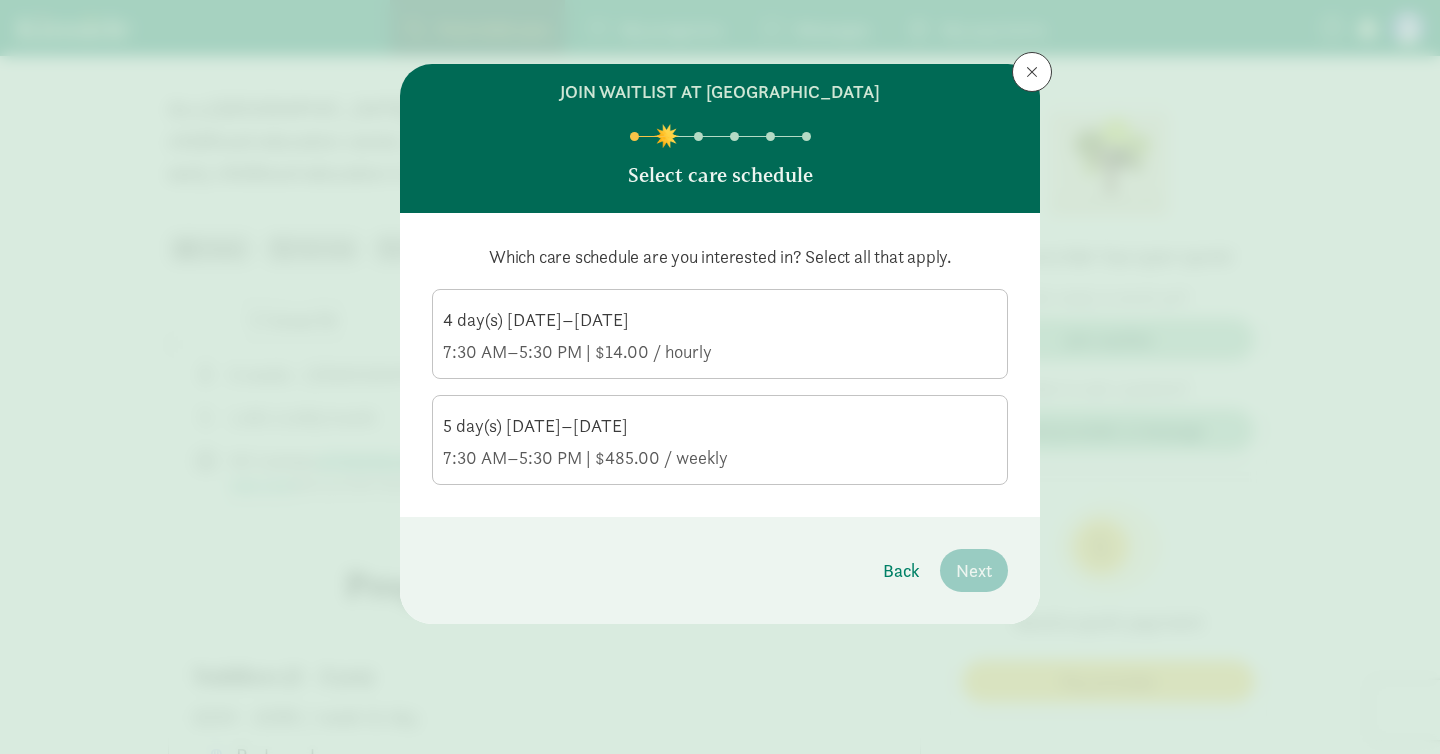 scroll, scrollTop: 0, scrollLeft: 0, axis: both 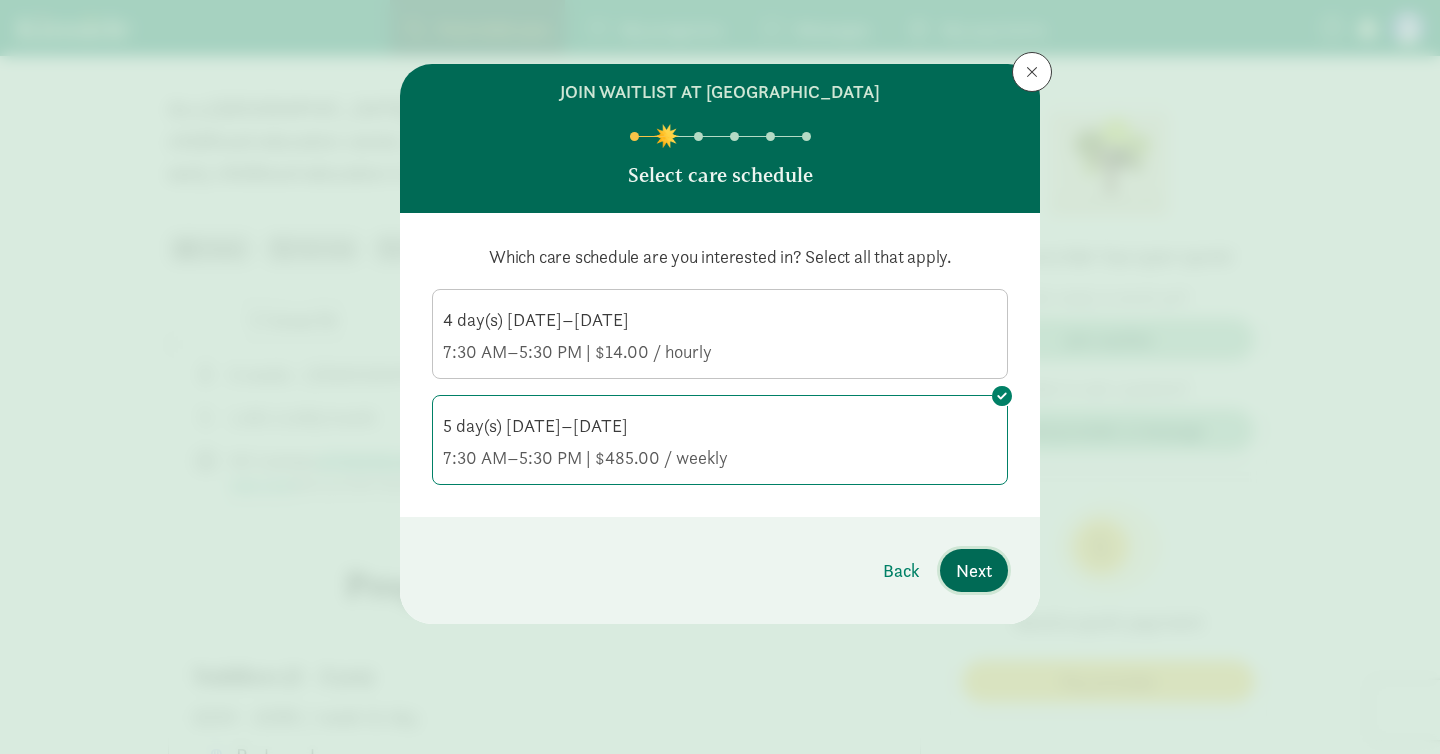 click on "Next" at bounding box center [974, 570] 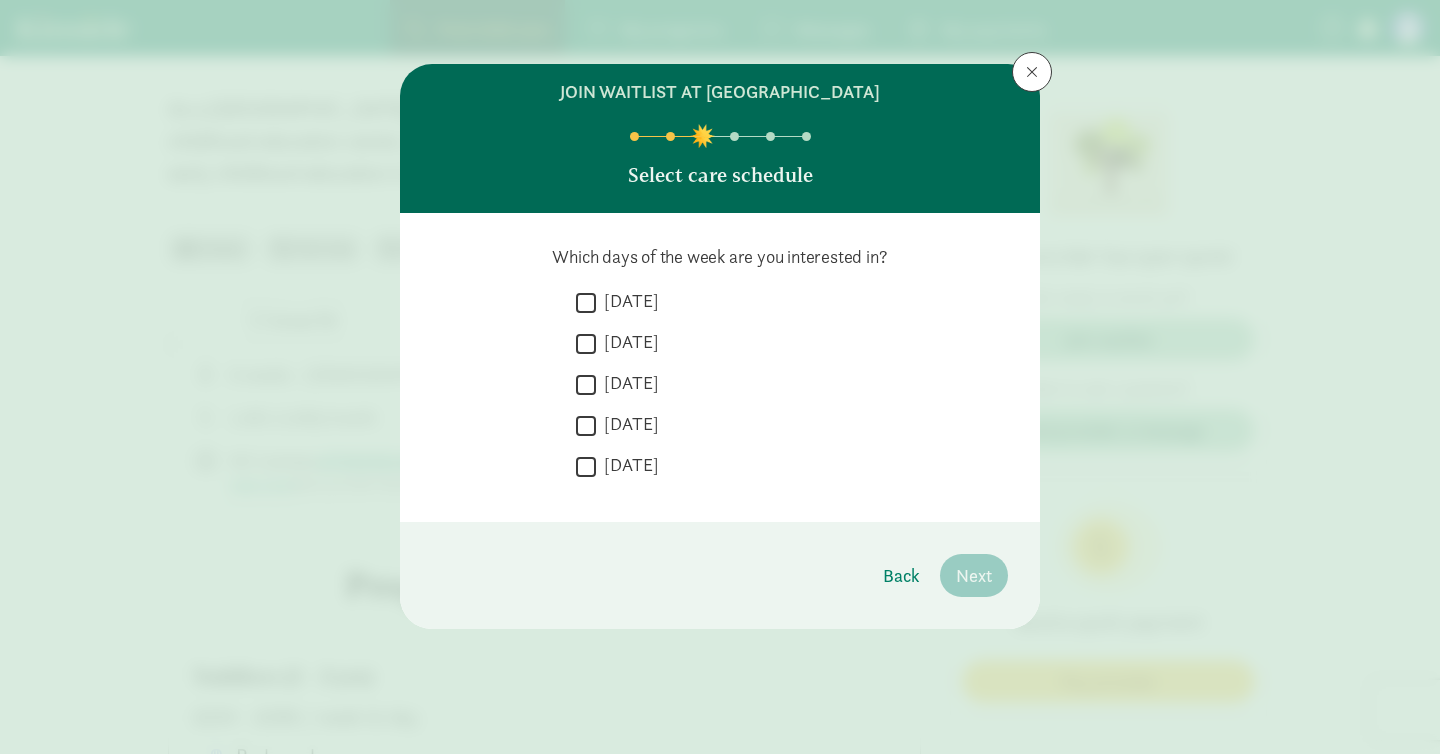 click on "[DATE]" at bounding box center (586, 302) 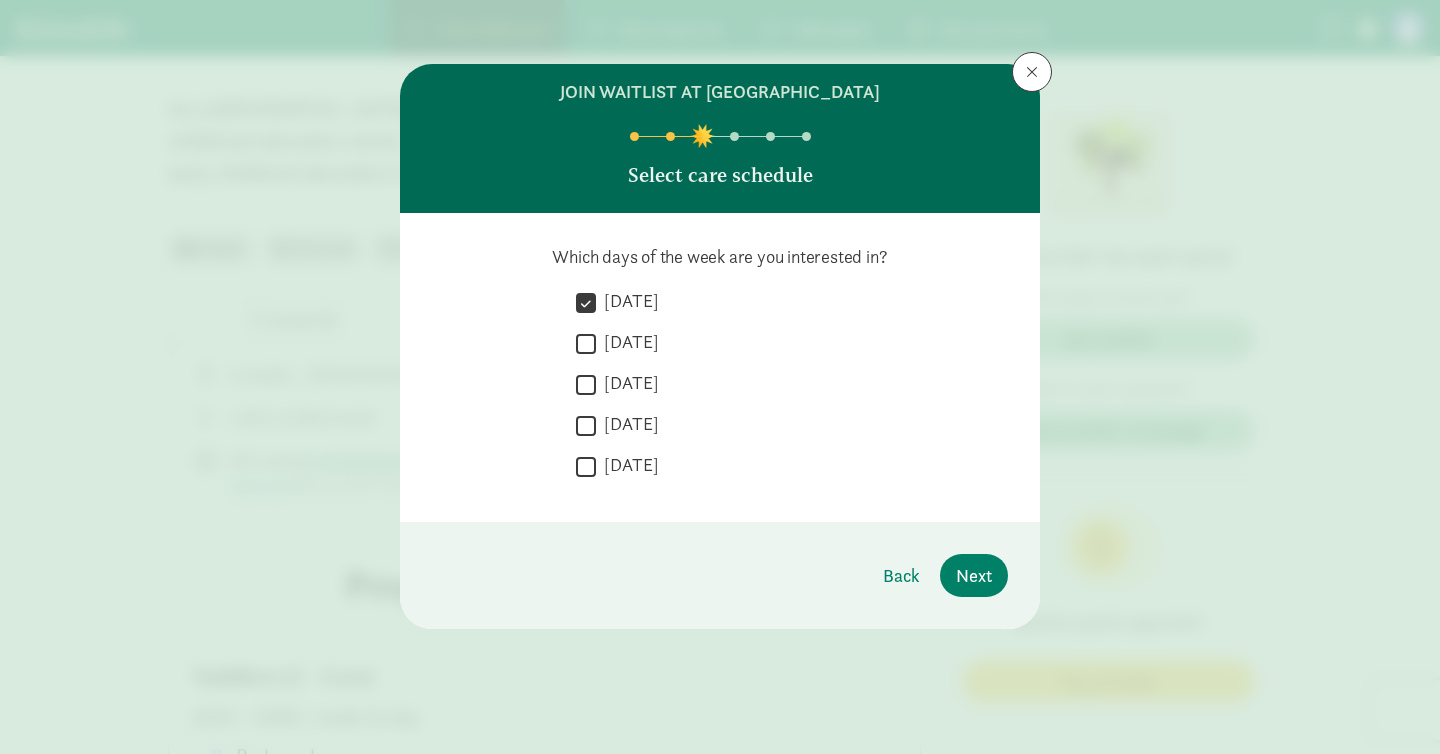 click on "[DATE]" at bounding box center (586, 343) 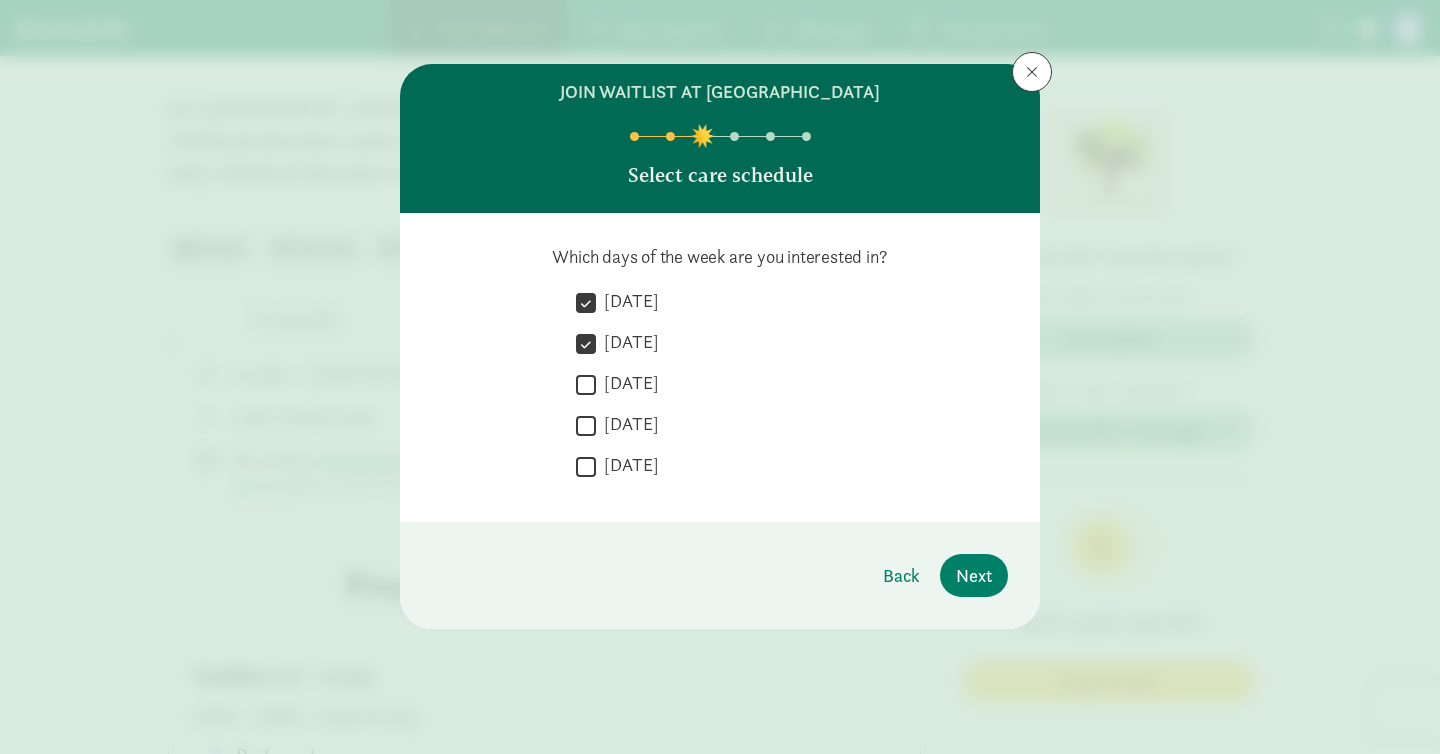click on "[DATE]" at bounding box center (586, 384) 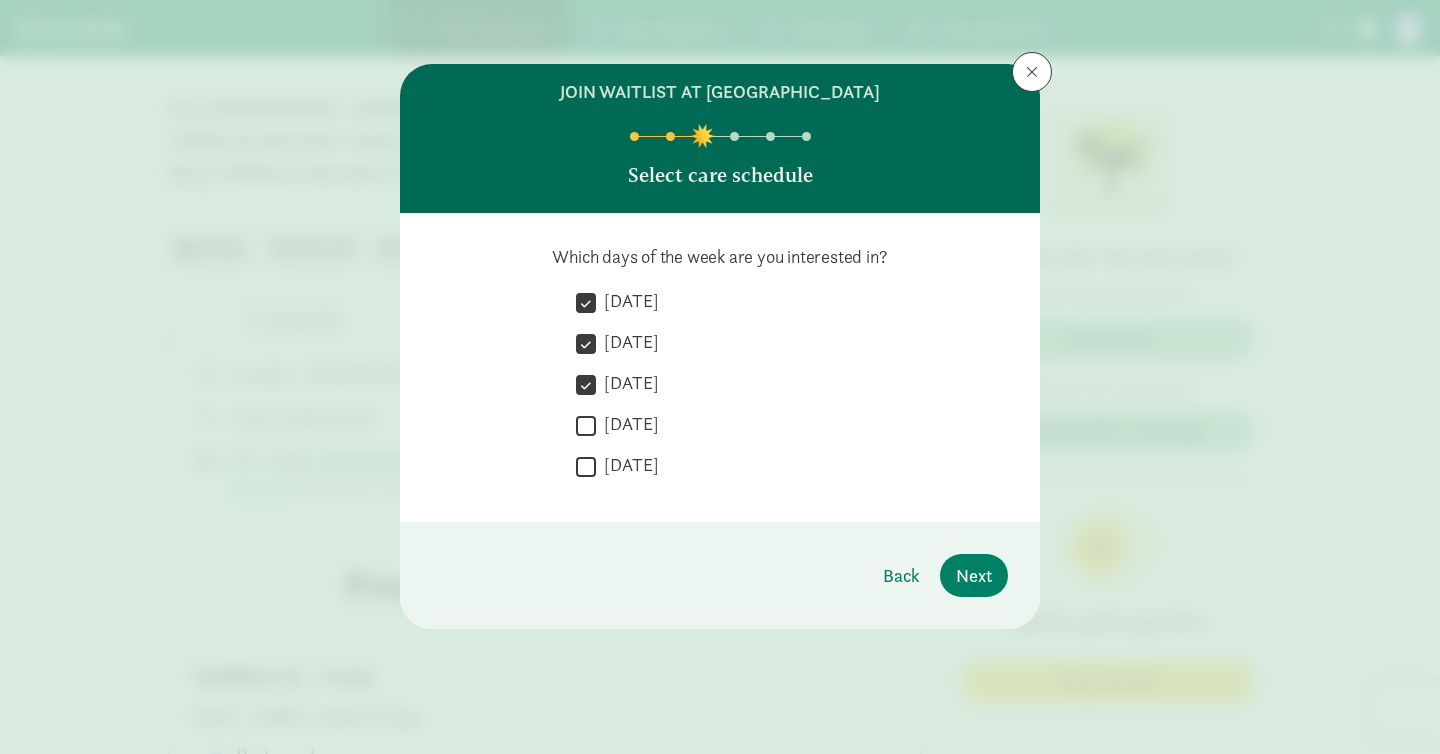 click on "[DATE]" at bounding box center [586, 425] 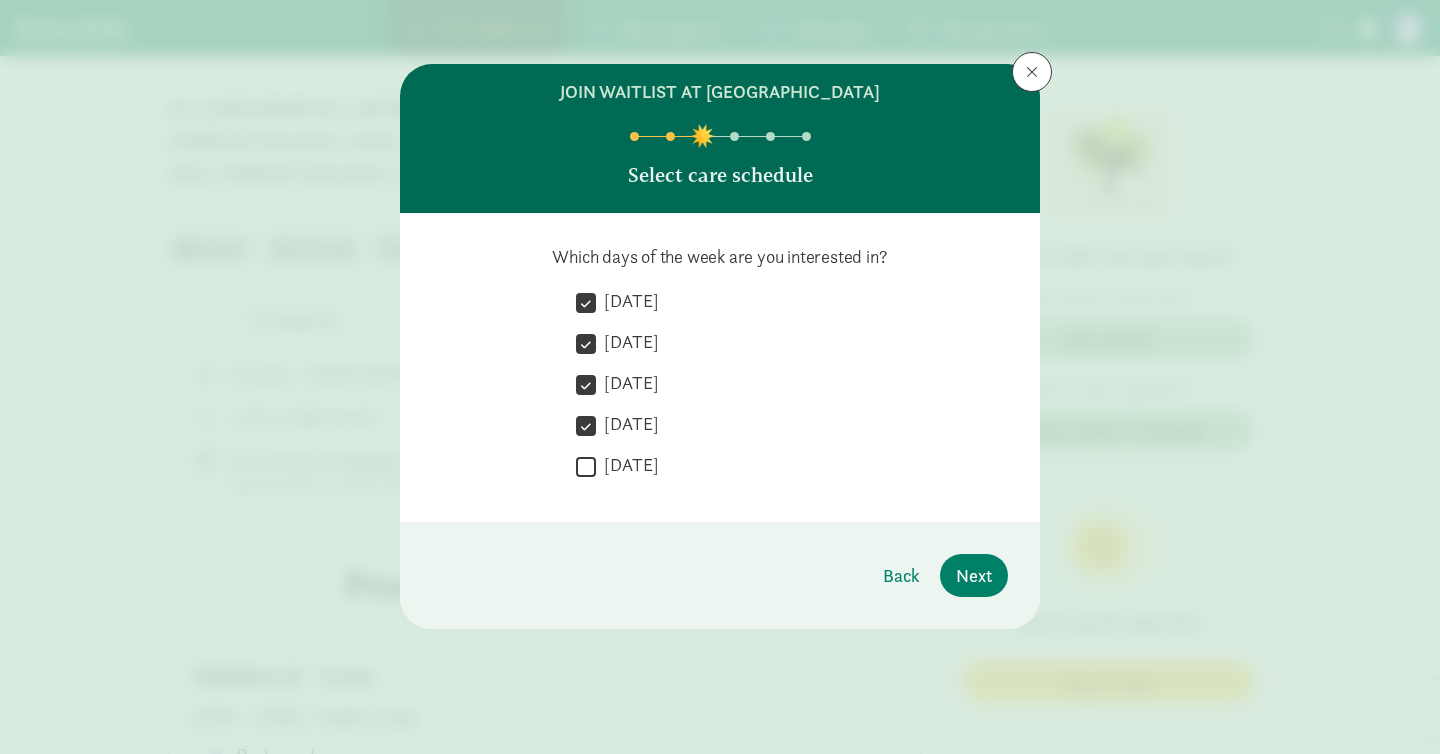 click on "[DATE]" at bounding box center (586, 466) 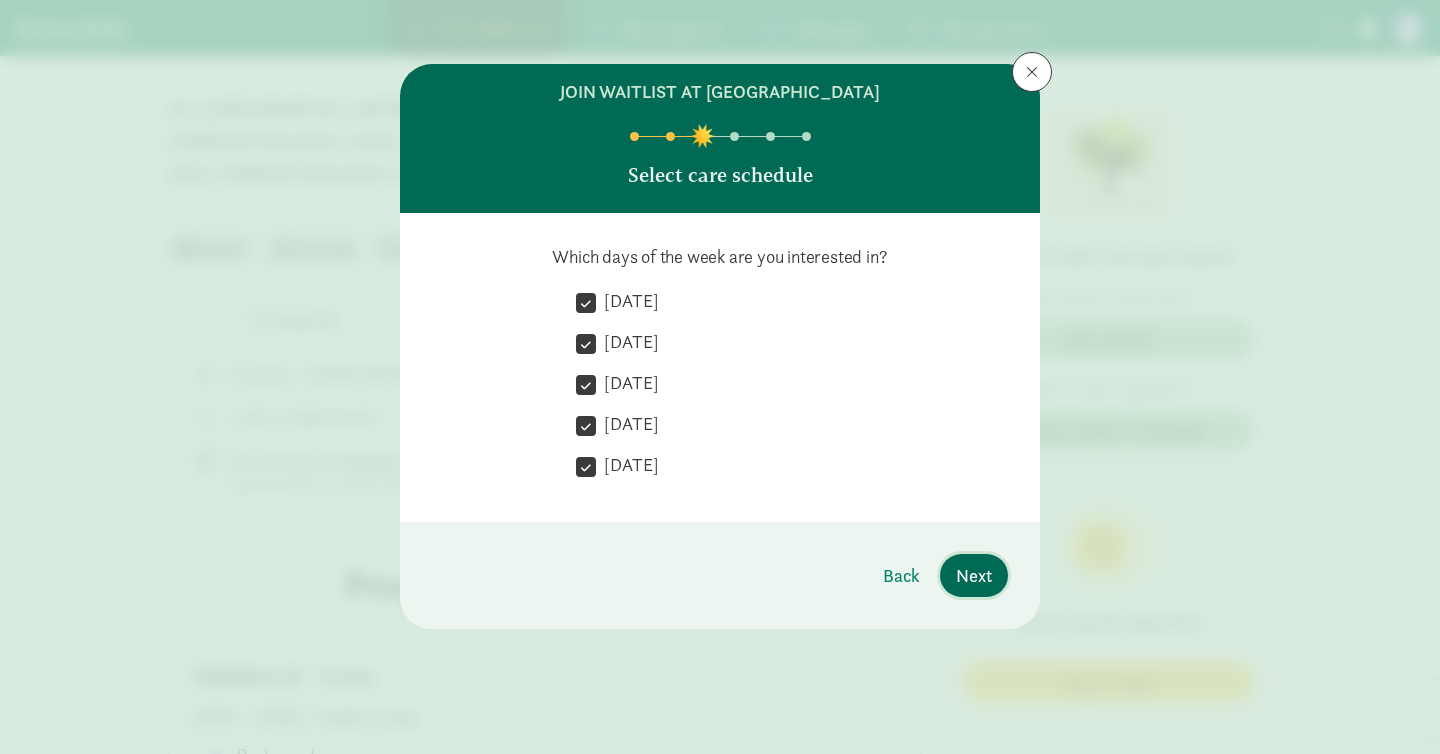 click on "Next" at bounding box center (974, 575) 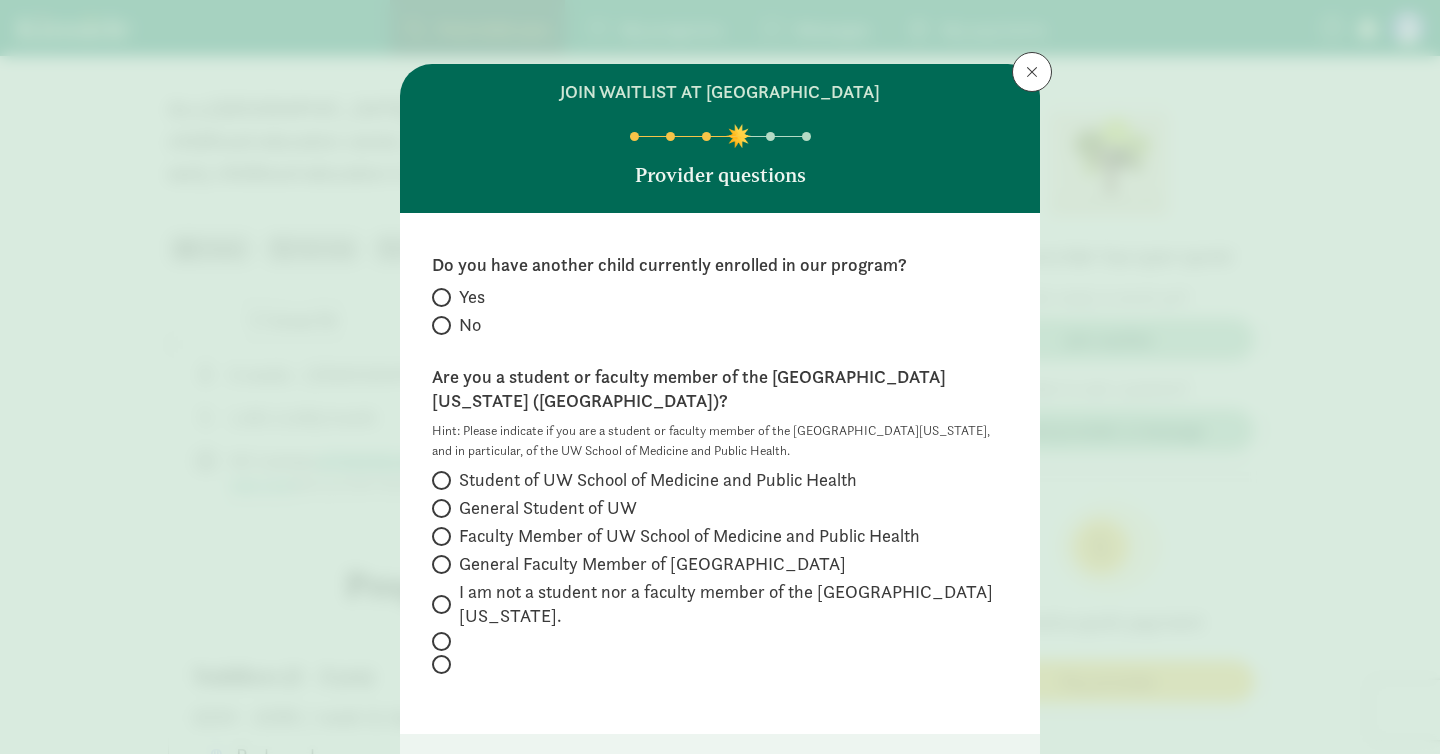 click at bounding box center [441, 325] 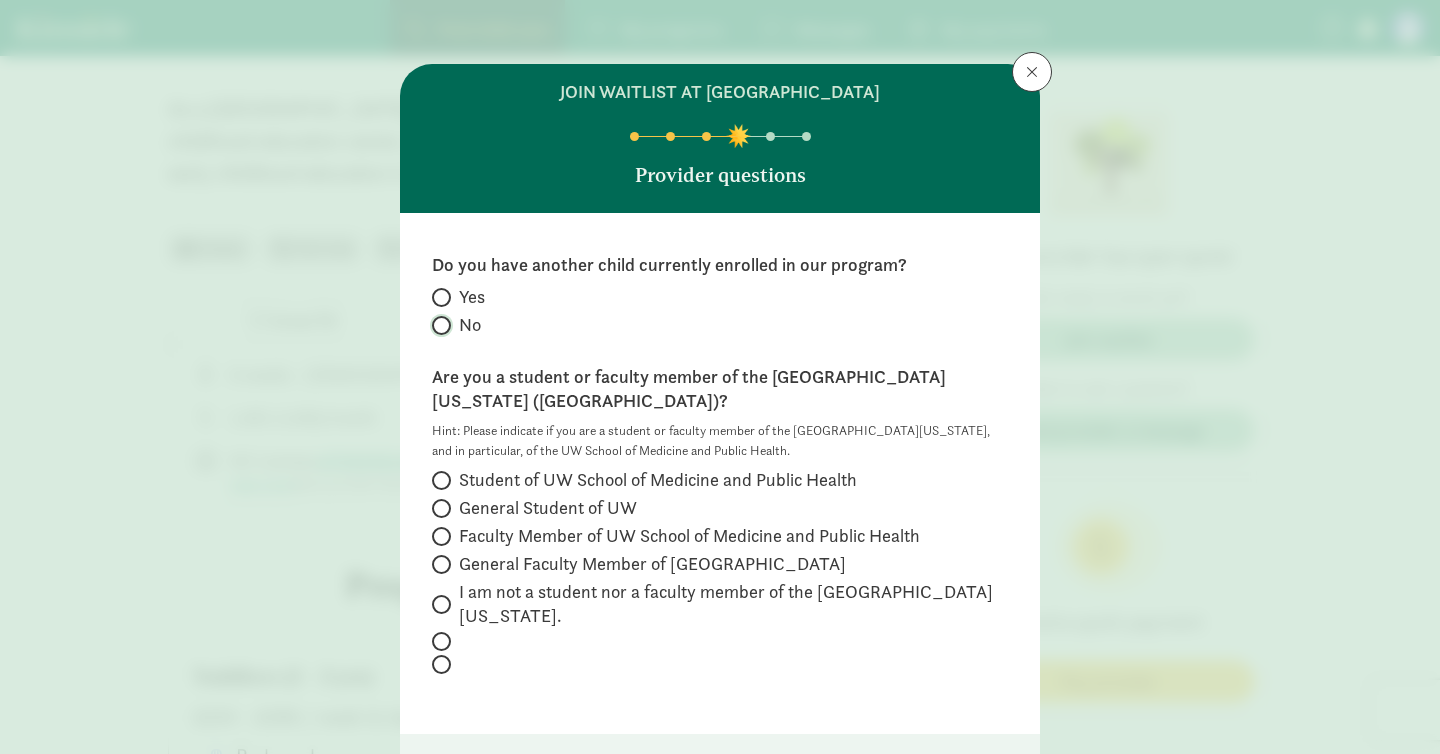 click on "No" at bounding box center [438, 325] 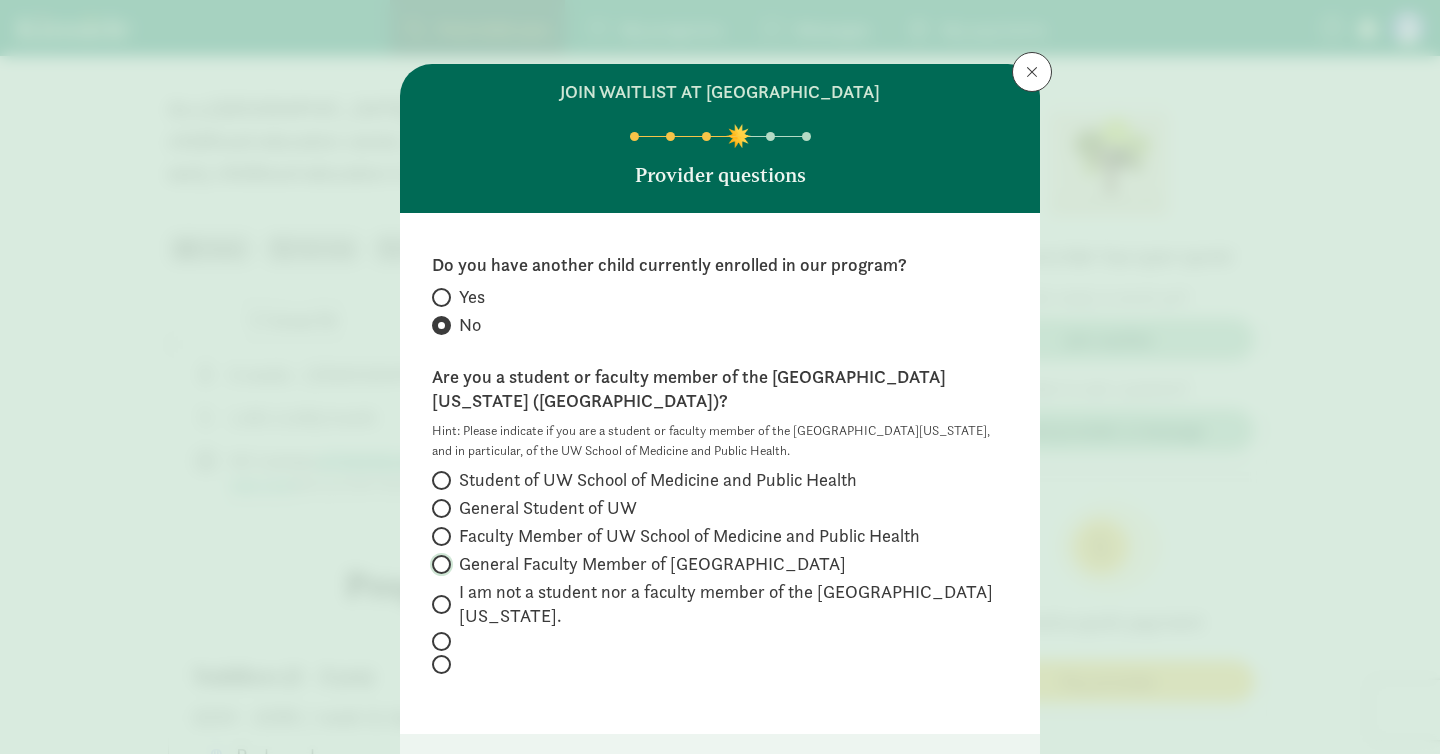 click on "General Faculty Member of [GEOGRAPHIC_DATA]" at bounding box center [438, 564] 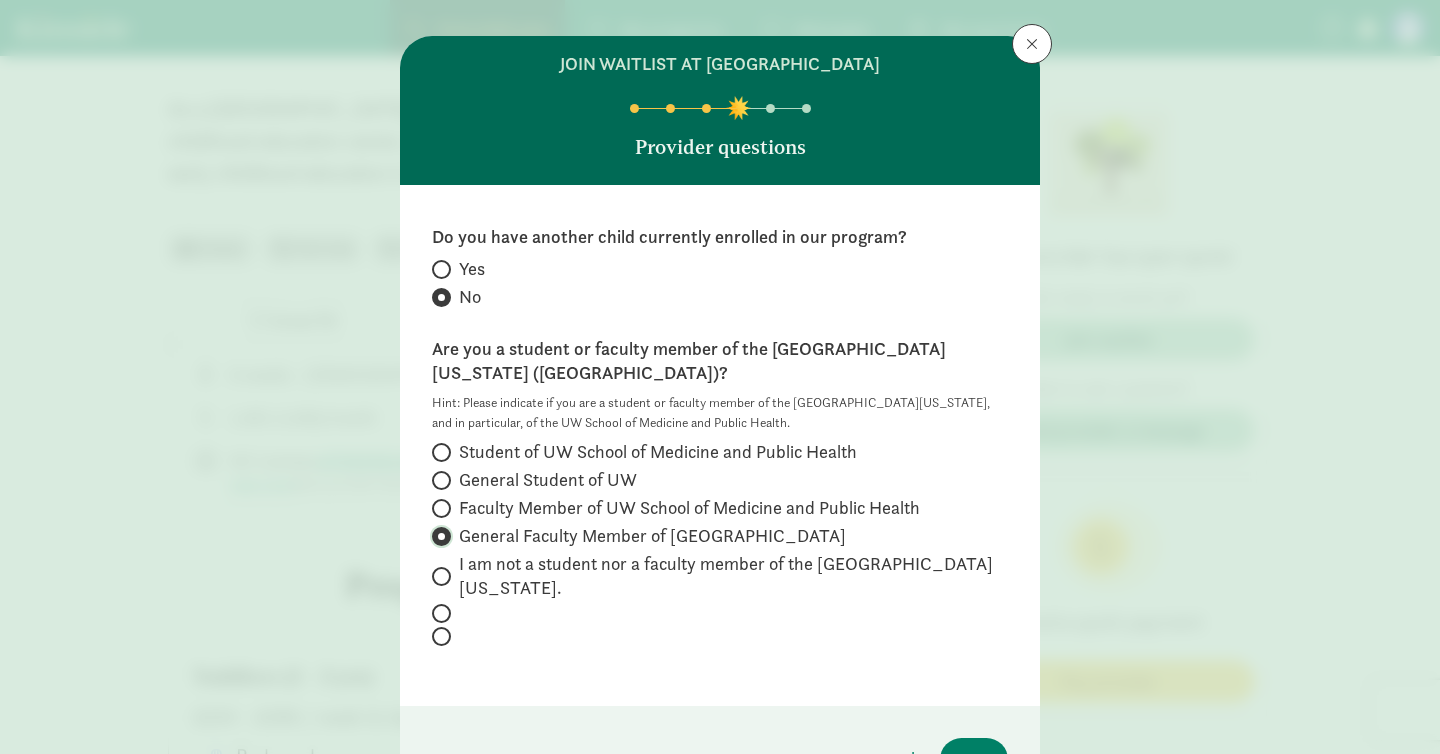 scroll, scrollTop: 29, scrollLeft: 0, axis: vertical 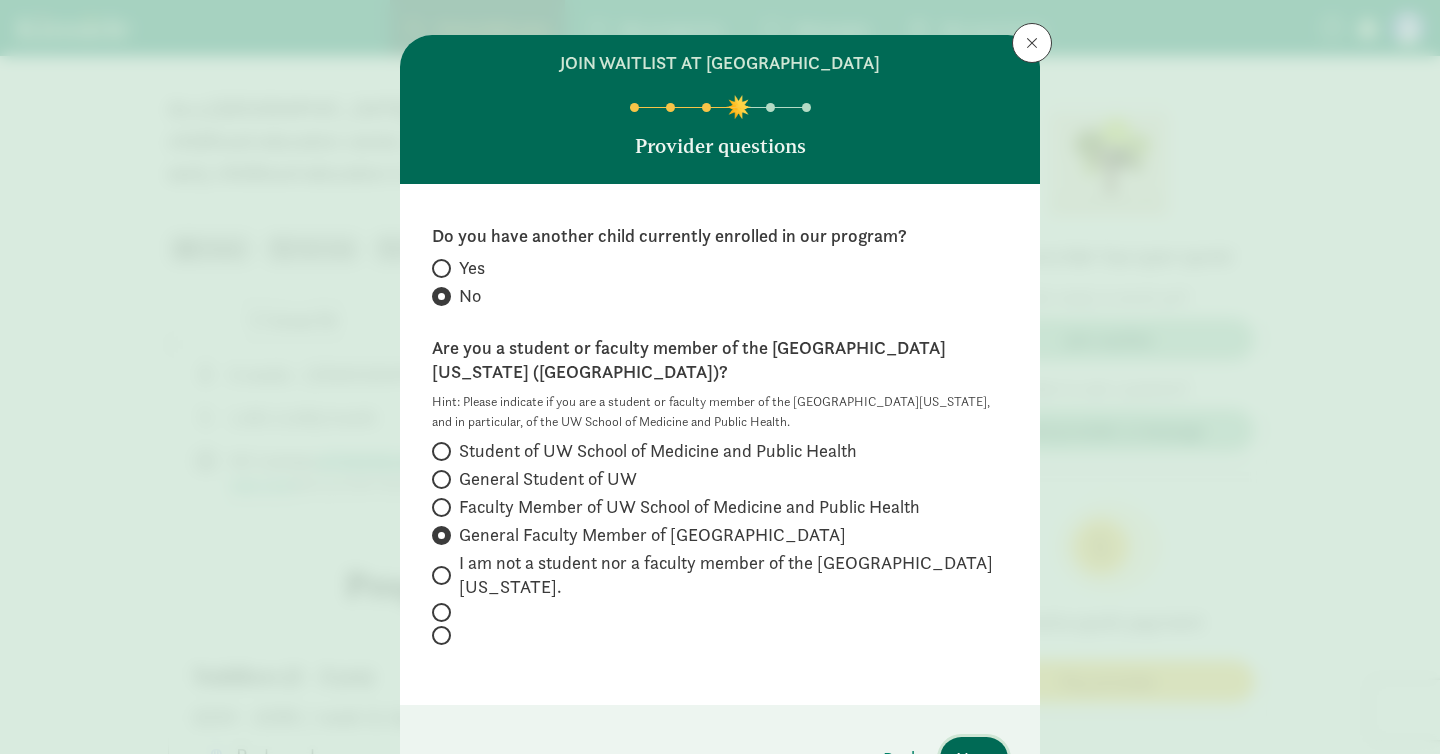 click on "Next" at bounding box center (974, 758) 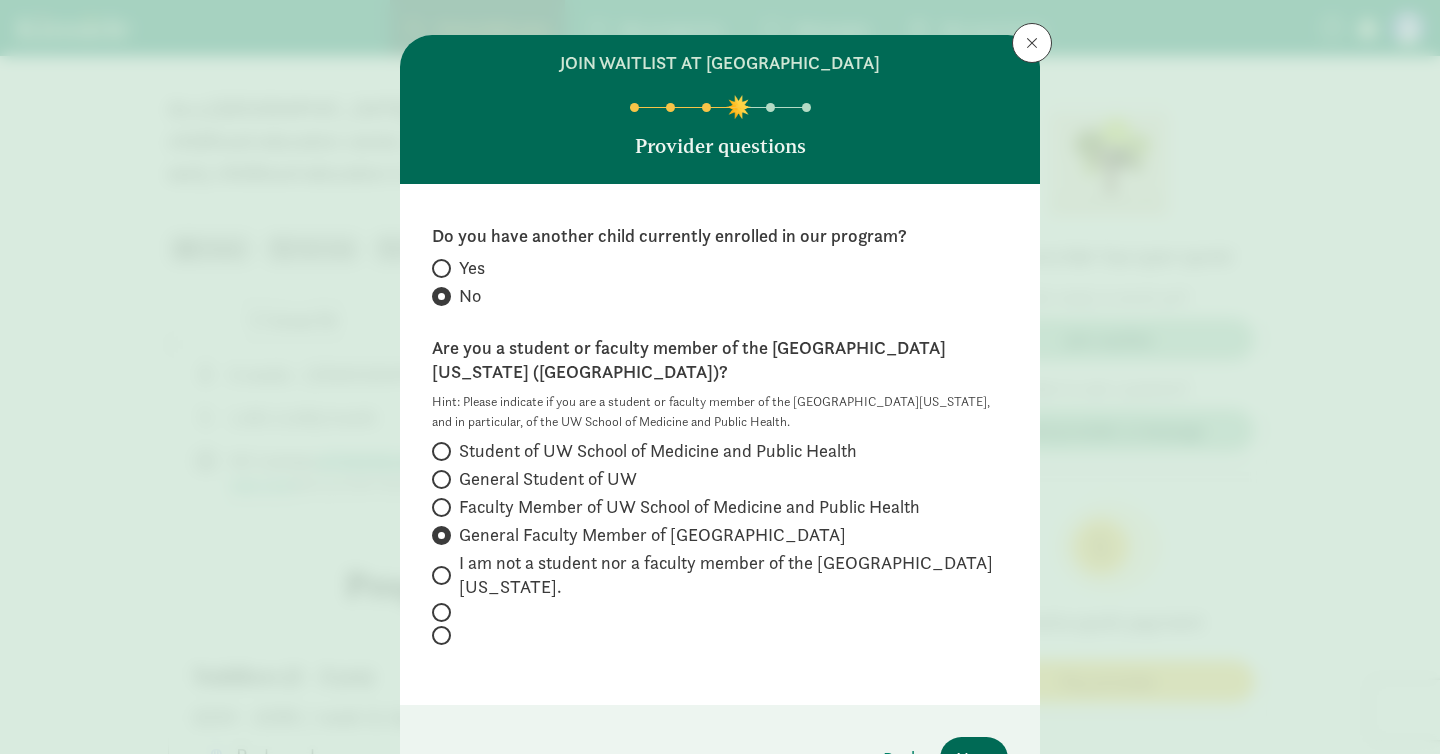 scroll, scrollTop: 0, scrollLeft: 0, axis: both 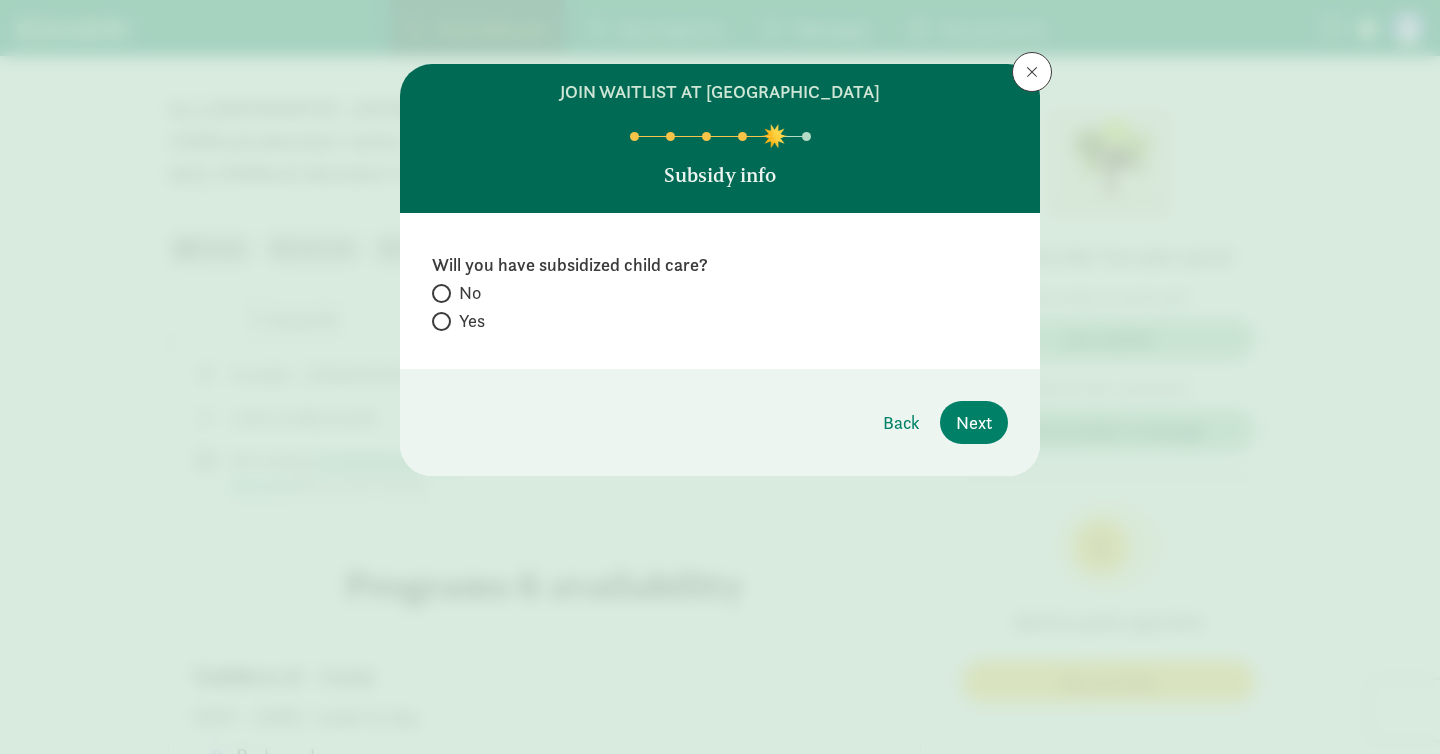 click at bounding box center [441, 293] 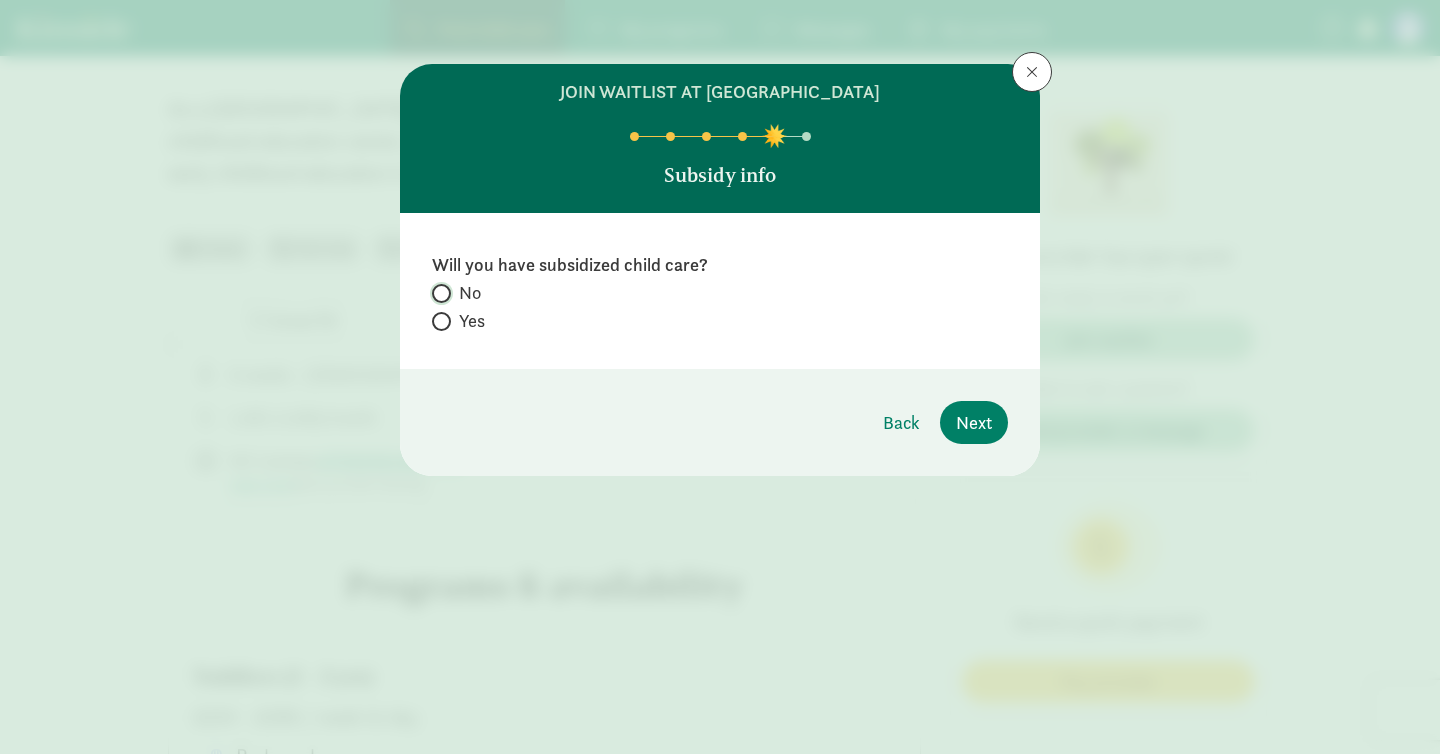 click on "No" at bounding box center [438, 293] 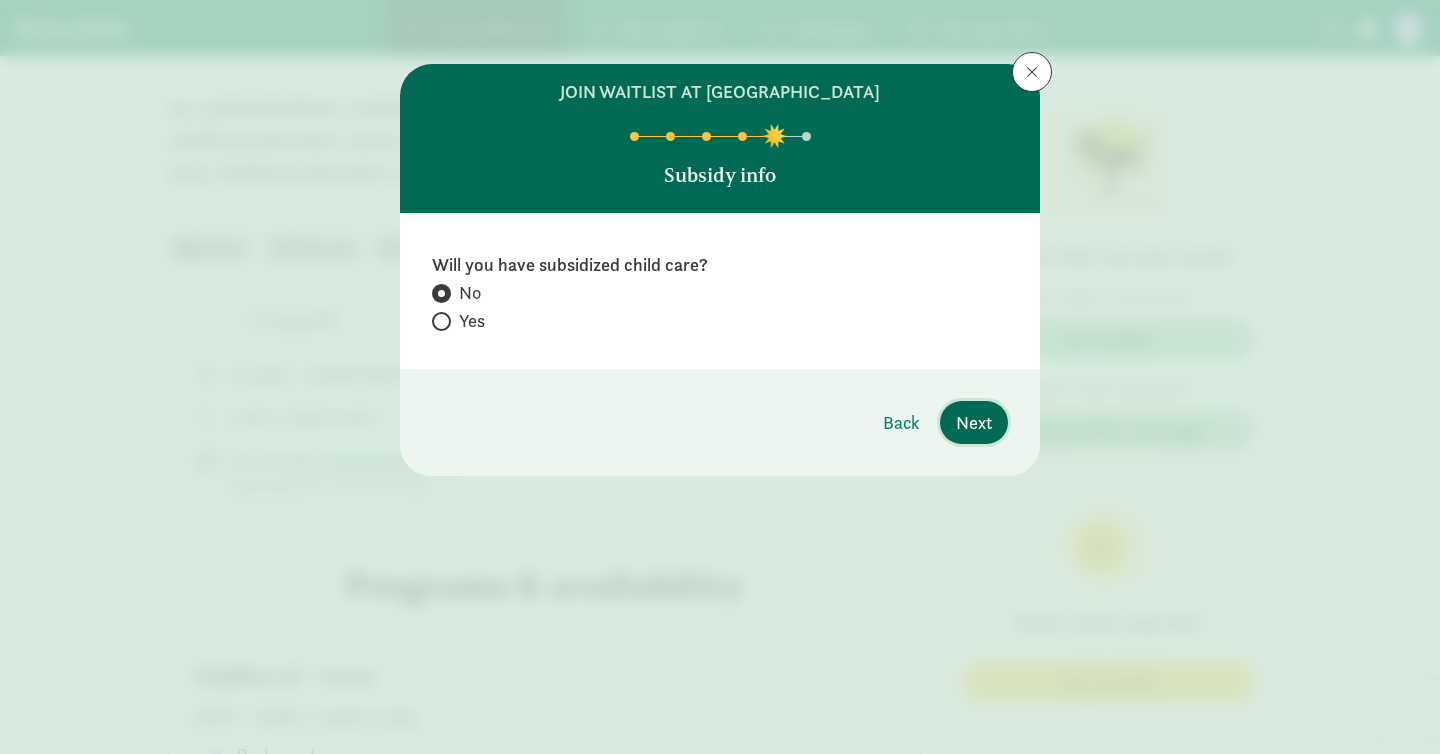 click on "Next" at bounding box center (974, 422) 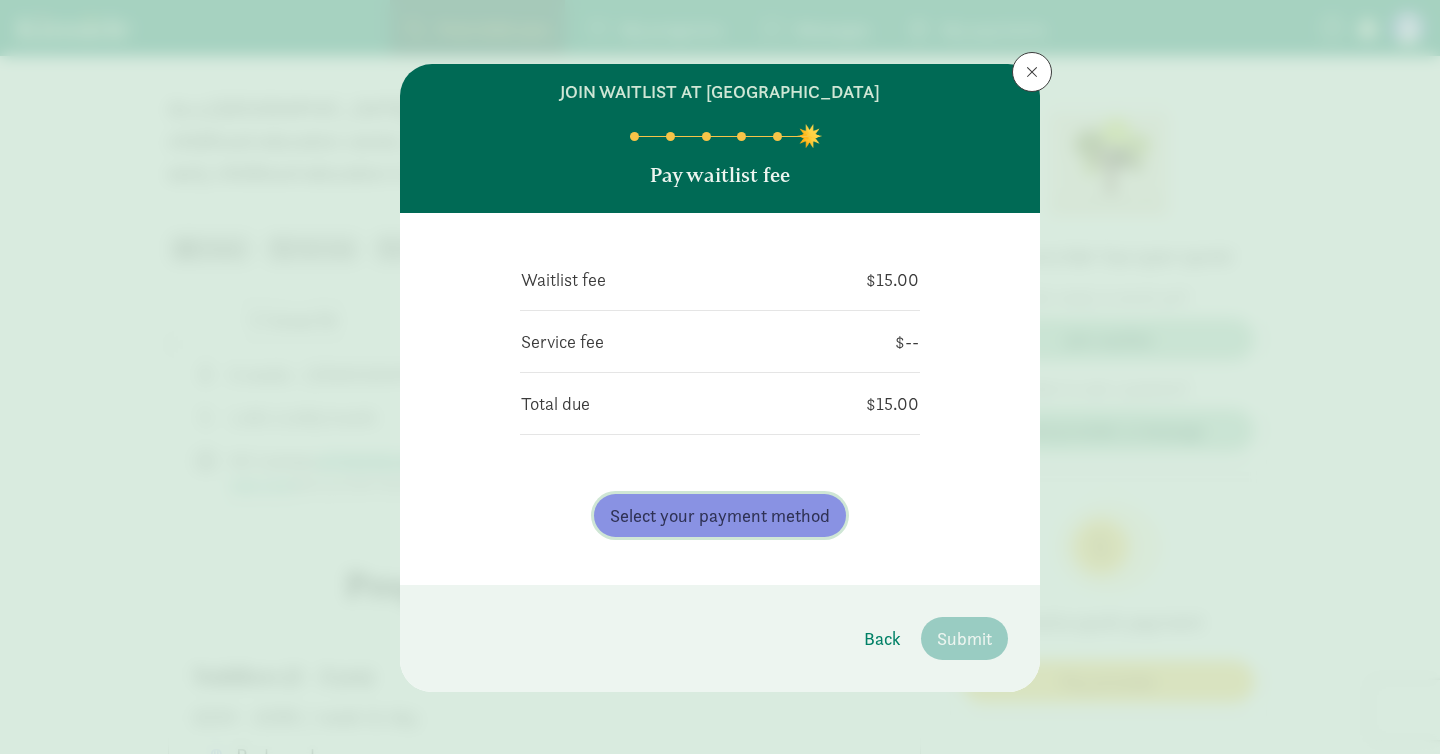 click on "Select your payment method" at bounding box center (720, 515) 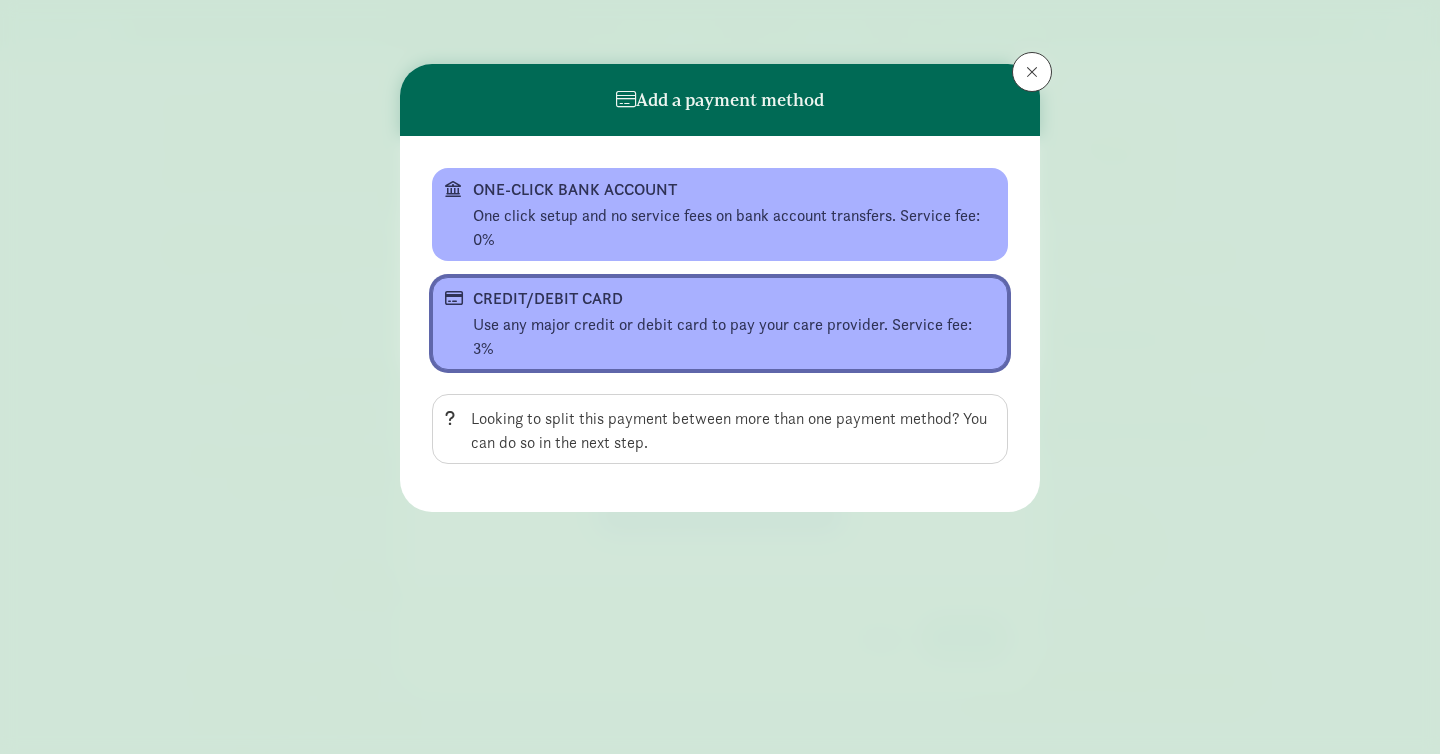 click on "Use any major credit or debit card to pay your care provider. Service fee: 3%" at bounding box center [734, 337] 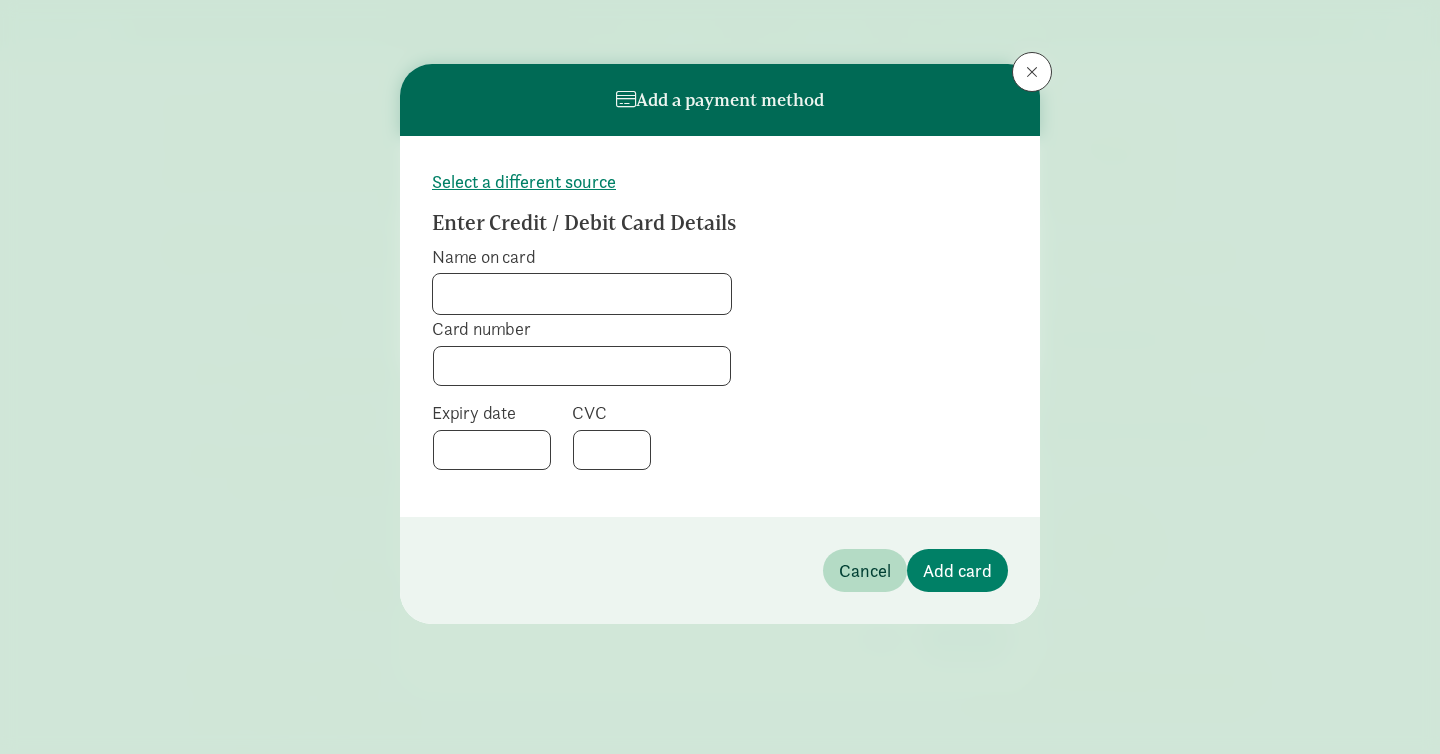 click on "Name on card" 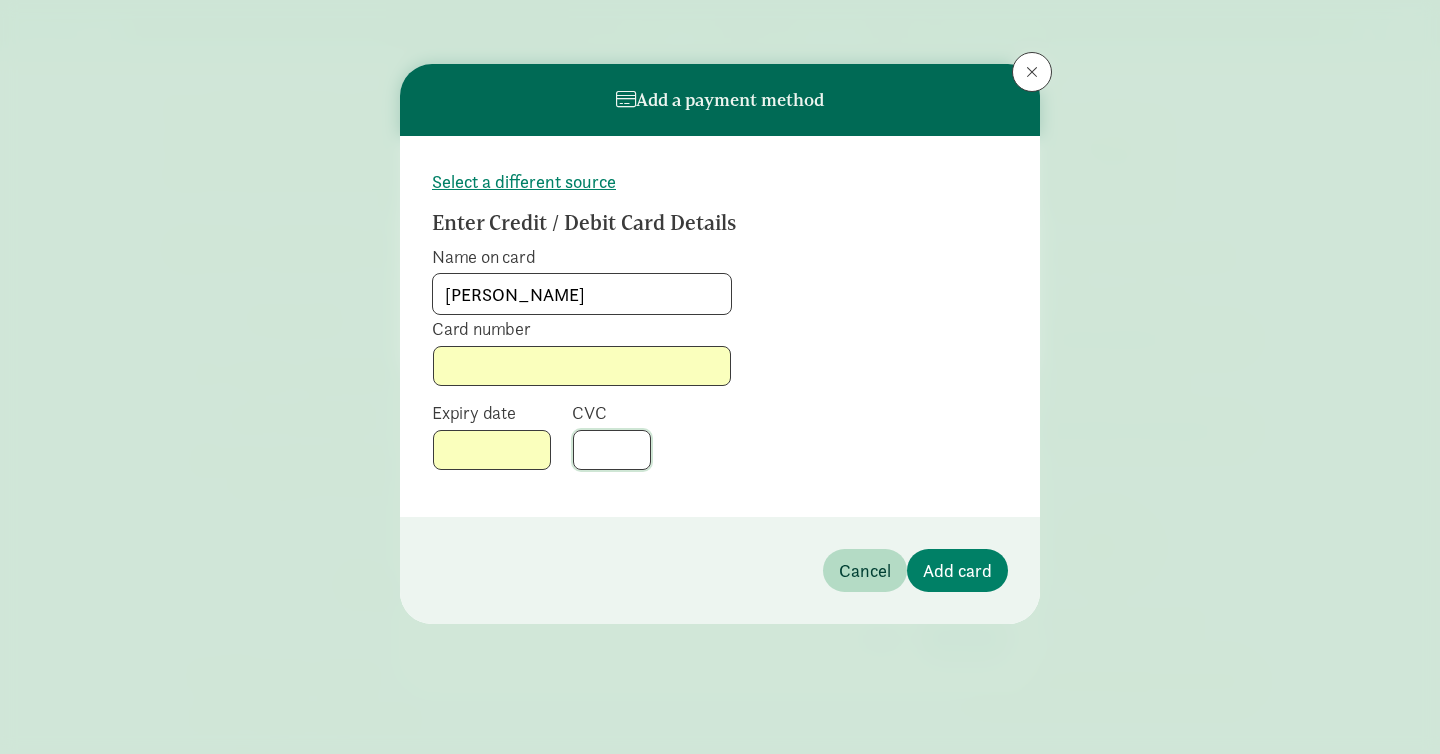 click on "Cancel
Add card" at bounding box center (720, 570) 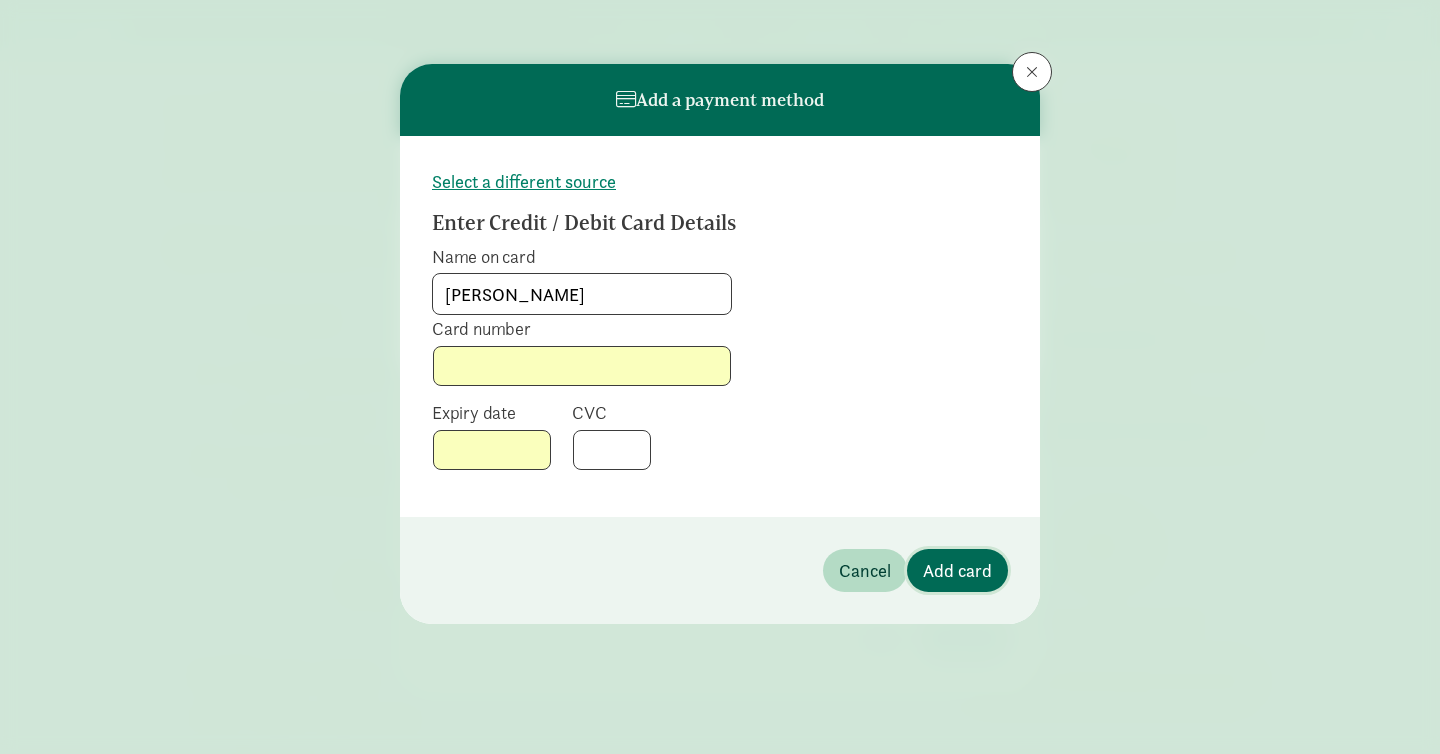 click on "Add card" at bounding box center [957, 570] 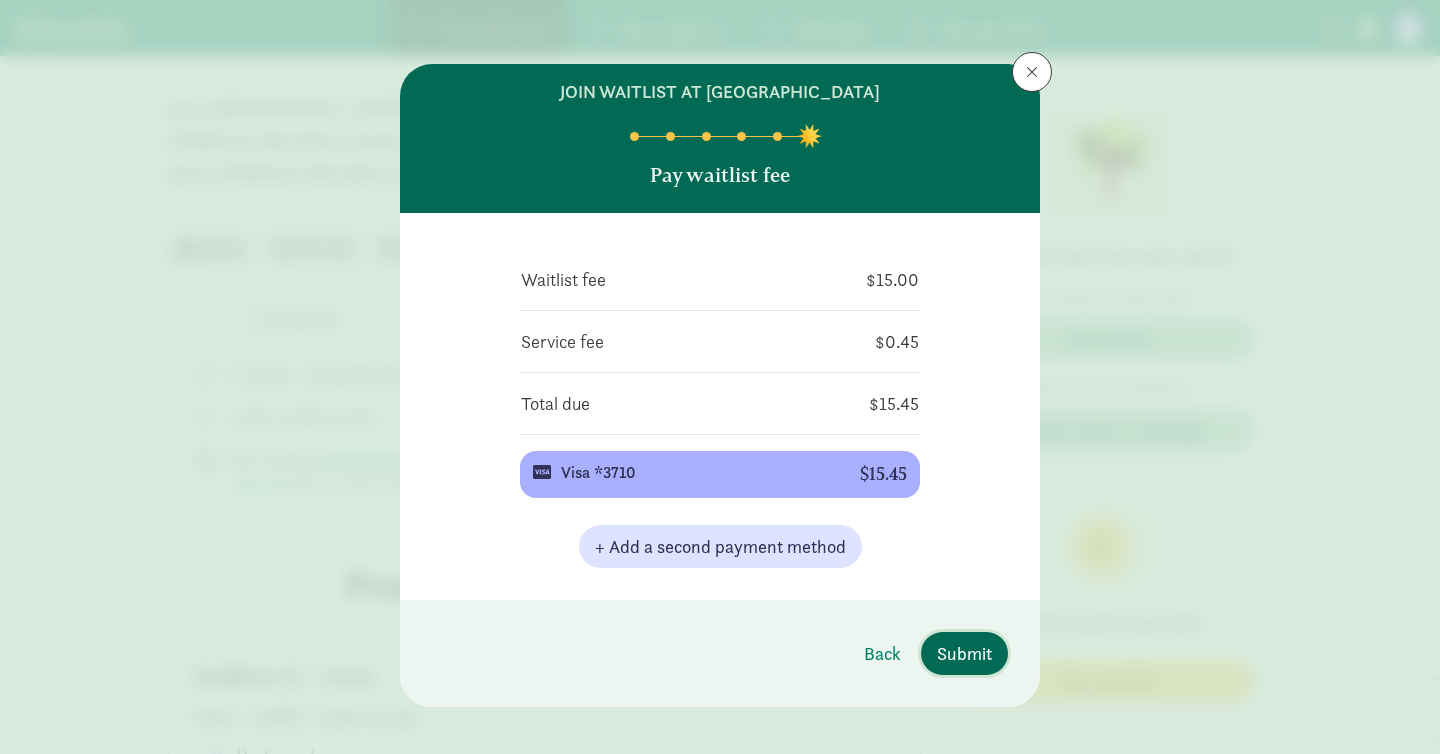 click on "Submit" at bounding box center (964, 653) 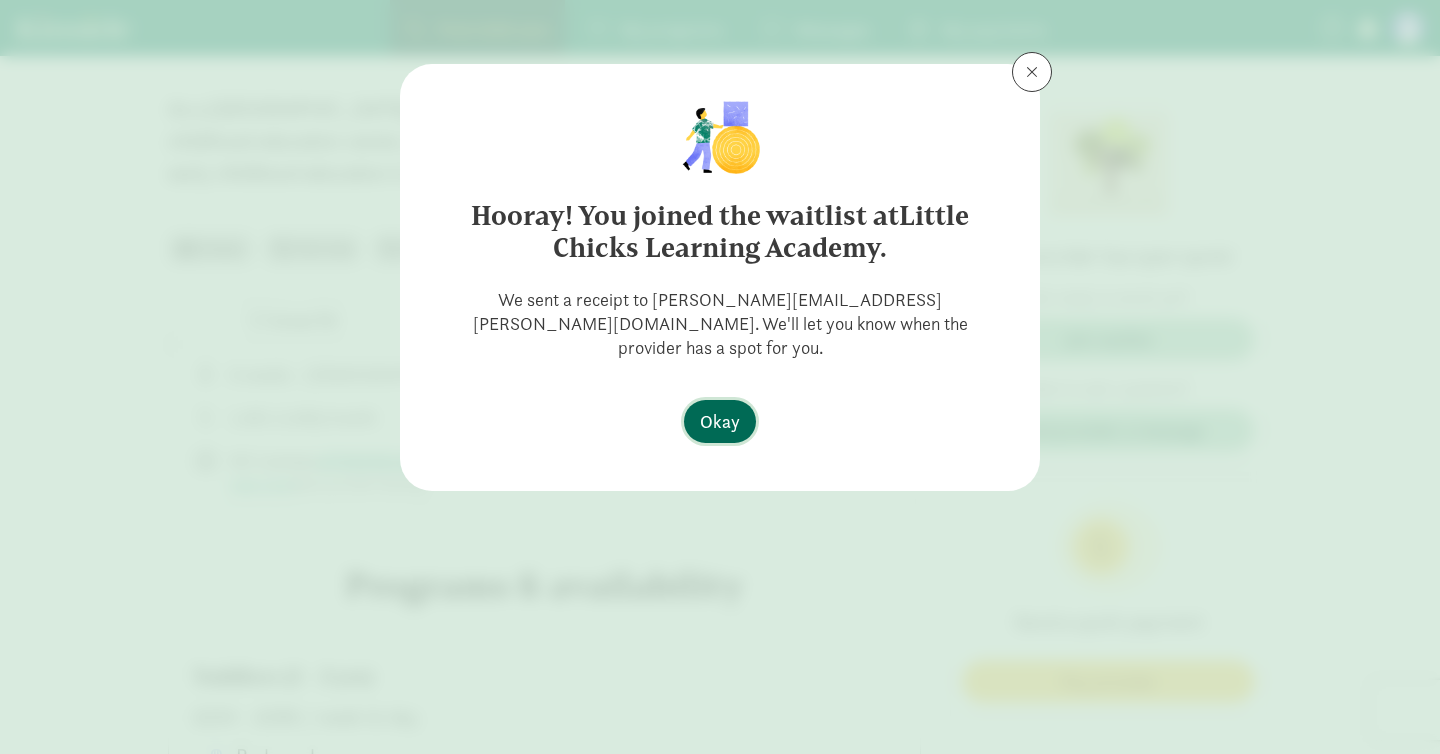click on "Okay" at bounding box center (720, 421) 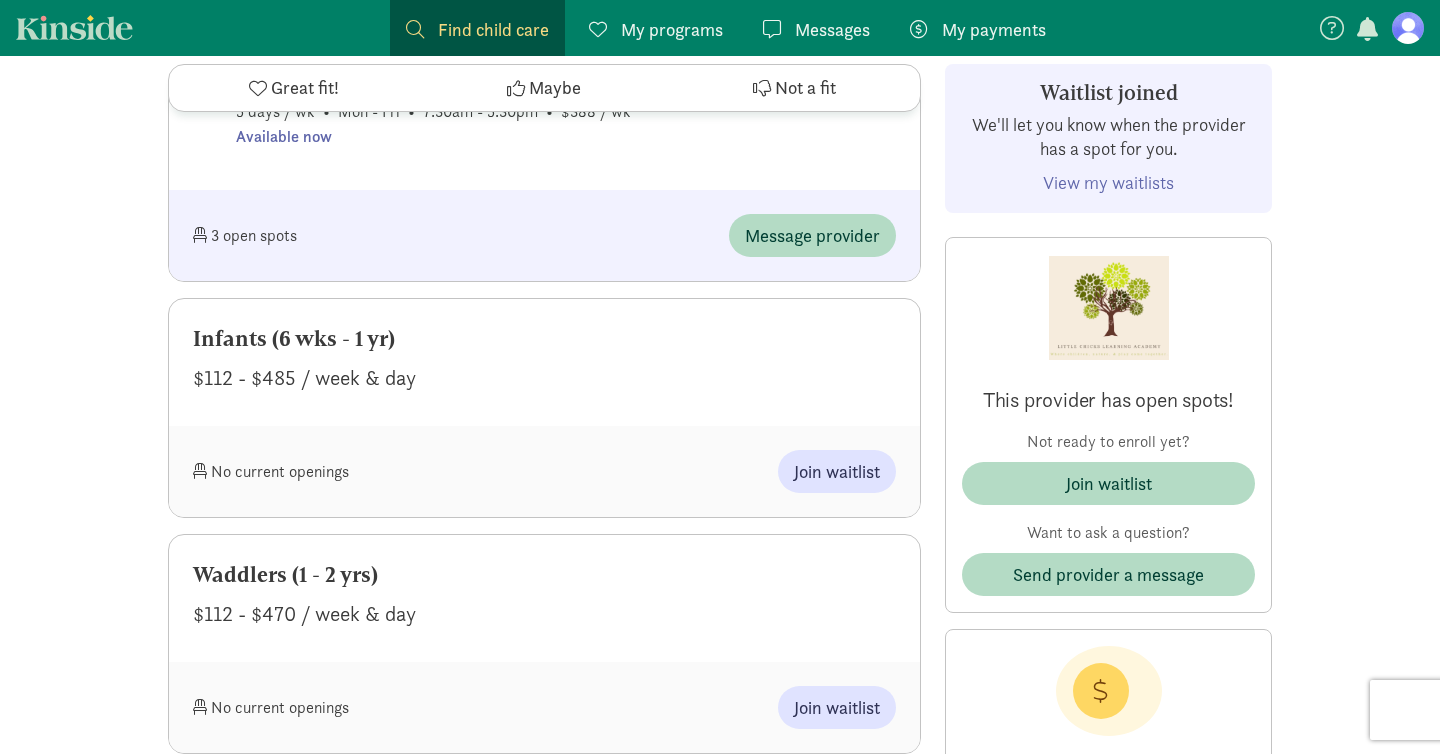 scroll, scrollTop: 1140, scrollLeft: 0, axis: vertical 